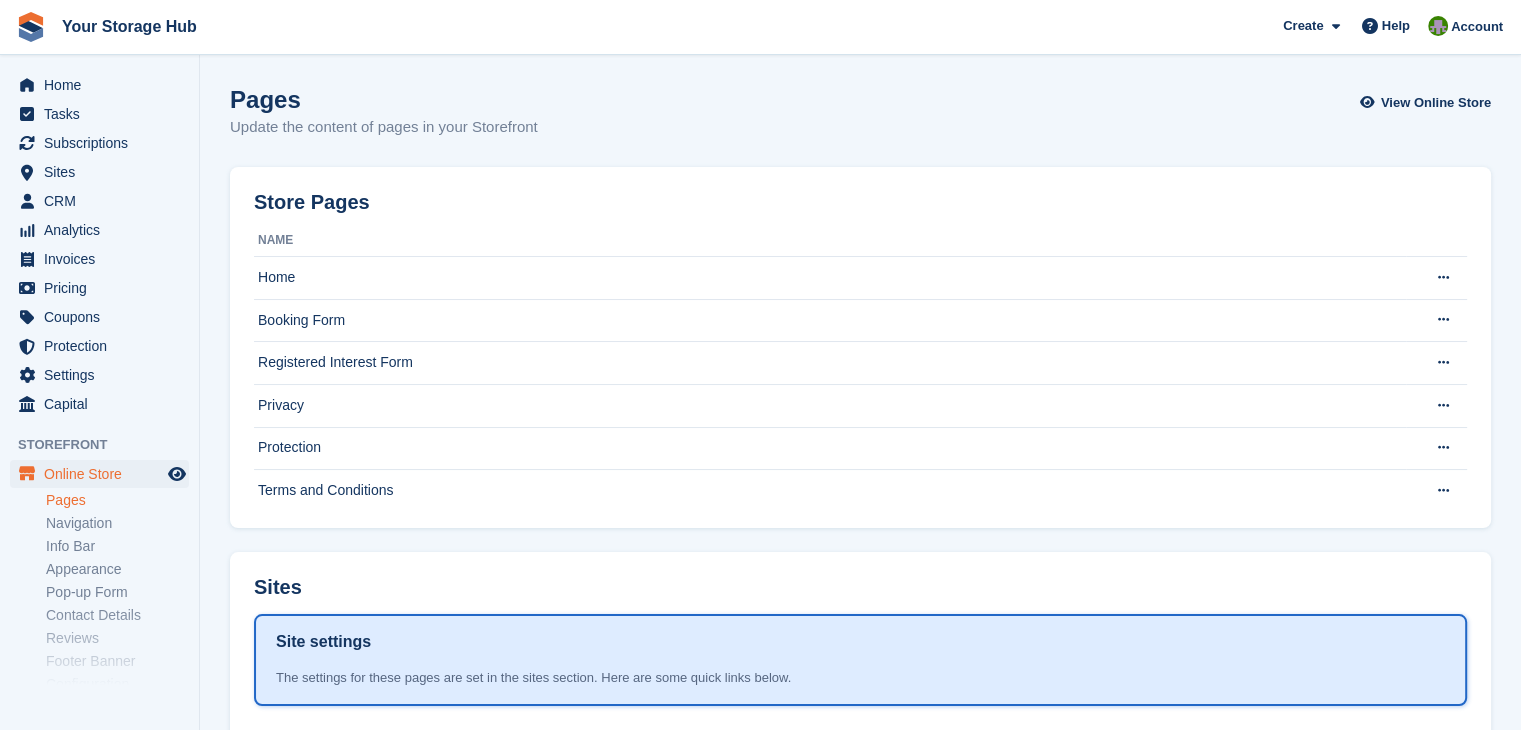 scroll, scrollTop: 100, scrollLeft: 0, axis: vertical 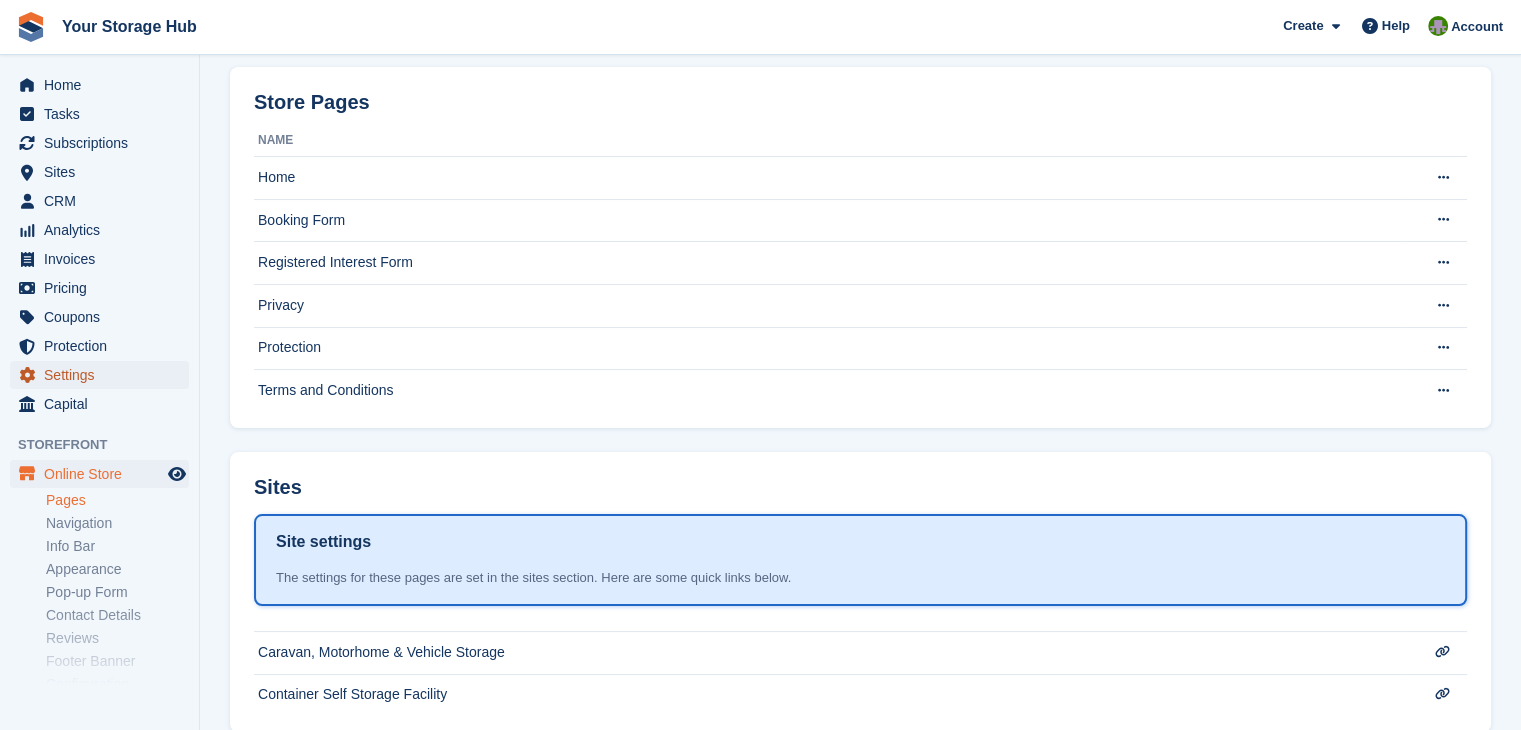click on "Settings" at bounding box center [104, 375] 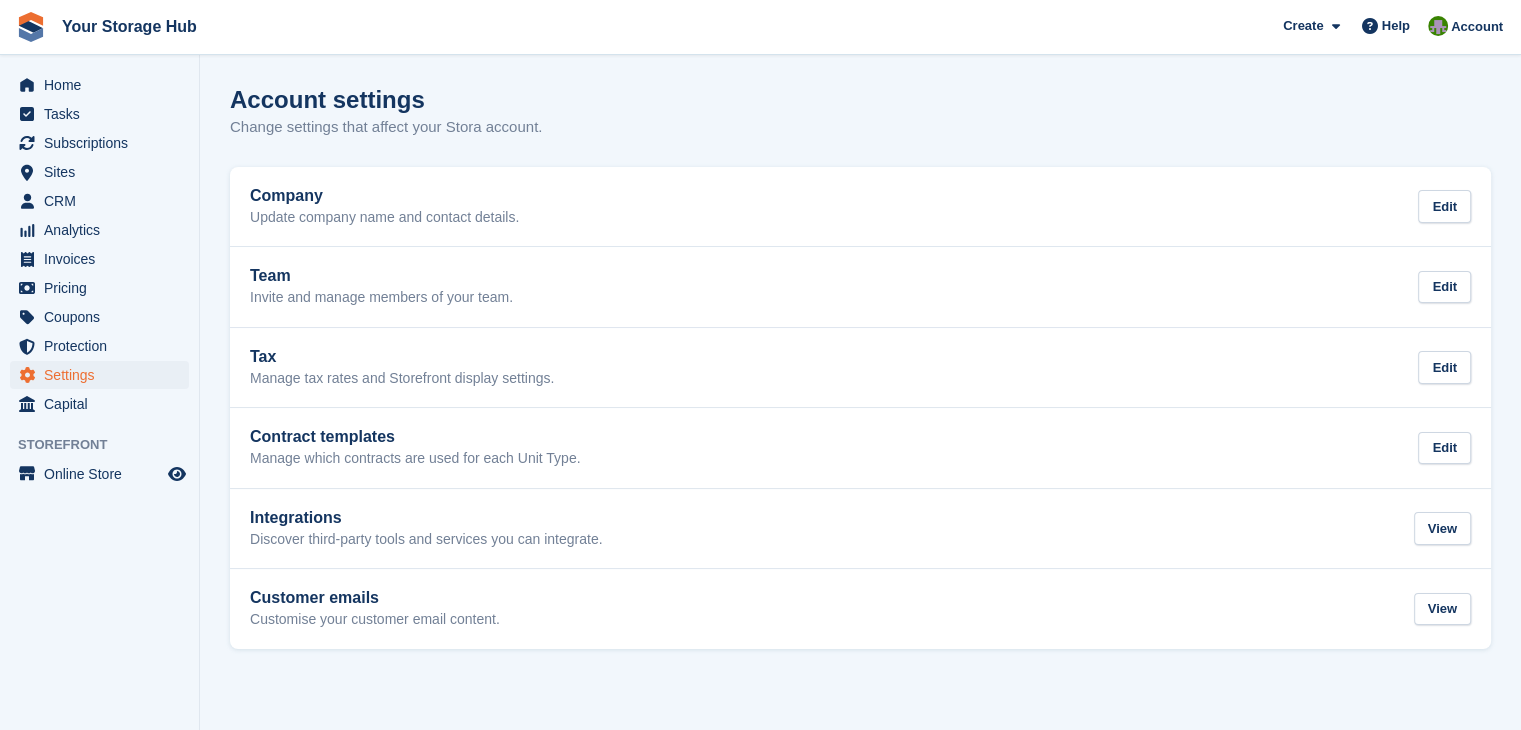 scroll, scrollTop: 0, scrollLeft: 0, axis: both 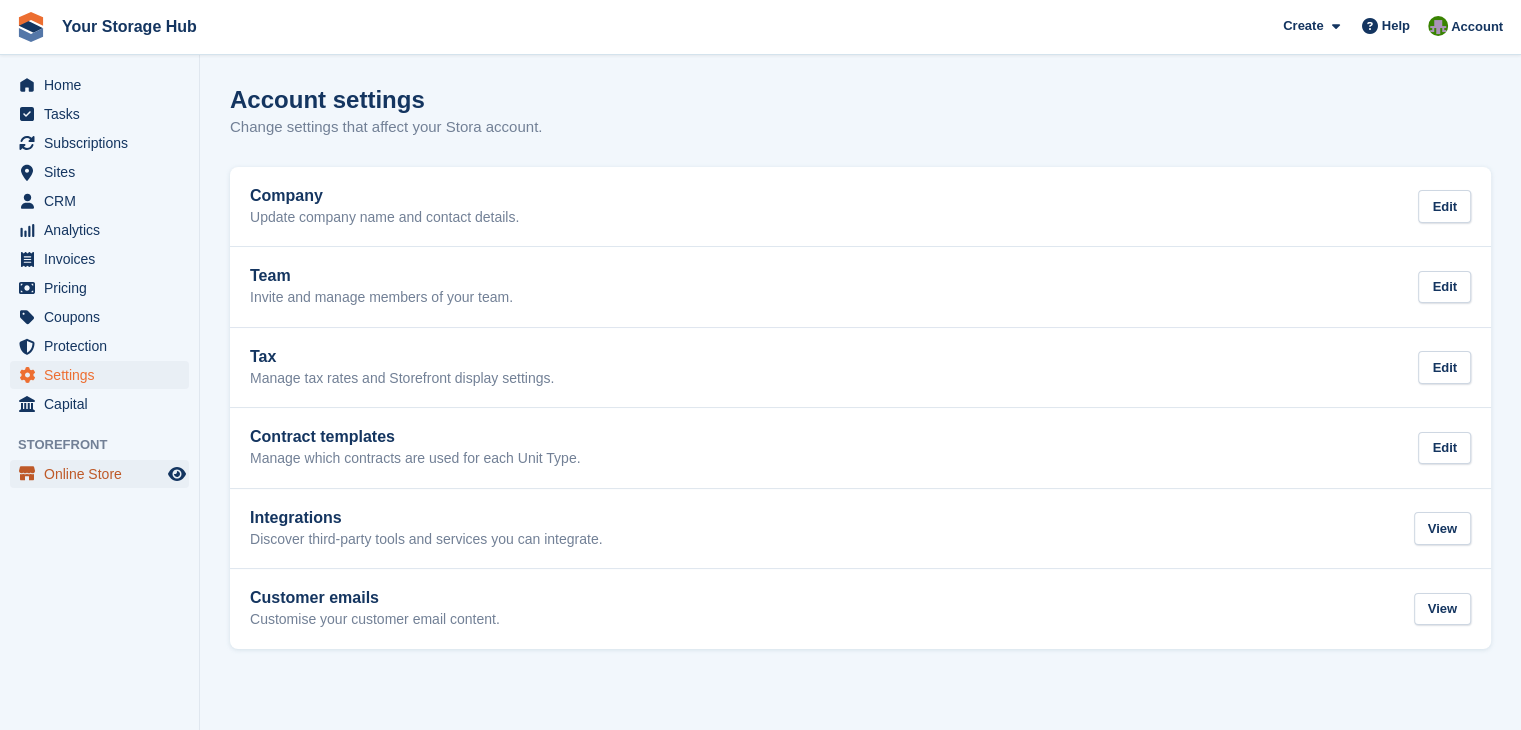 click on "Online Store" at bounding box center (104, 474) 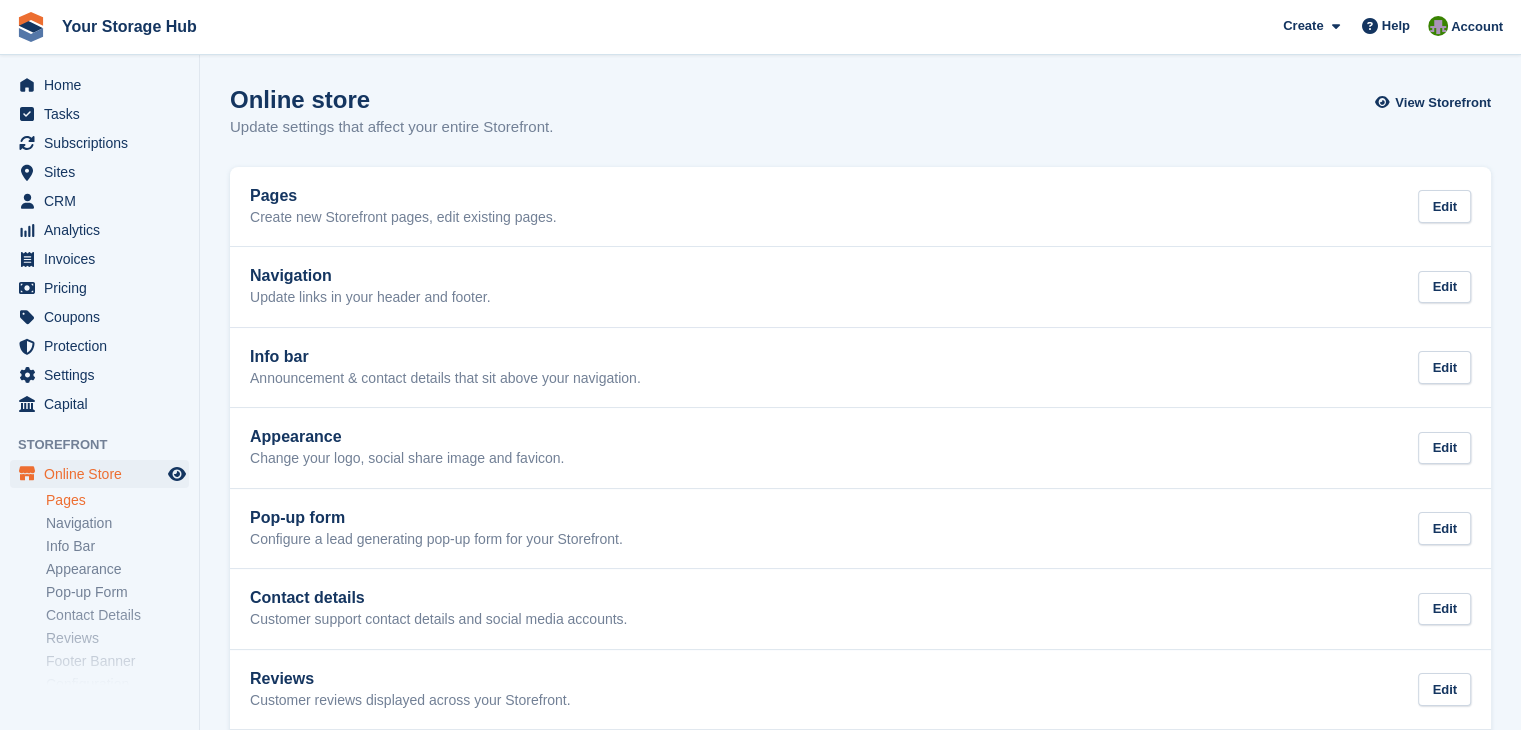 click on "Pages" at bounding box center (117, 500) 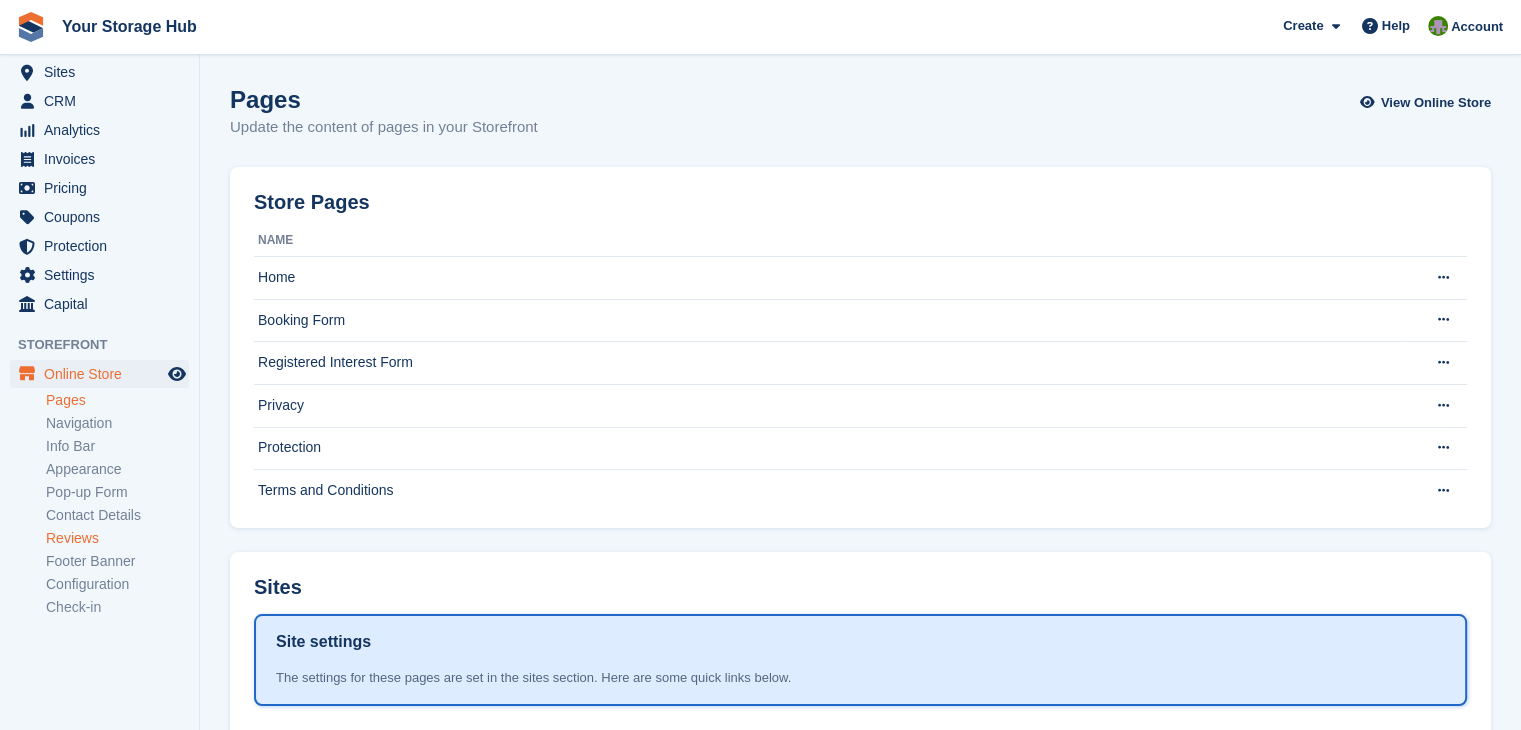 scroll, scrollTop: 108, scrollLeft: 0, axis: vertical 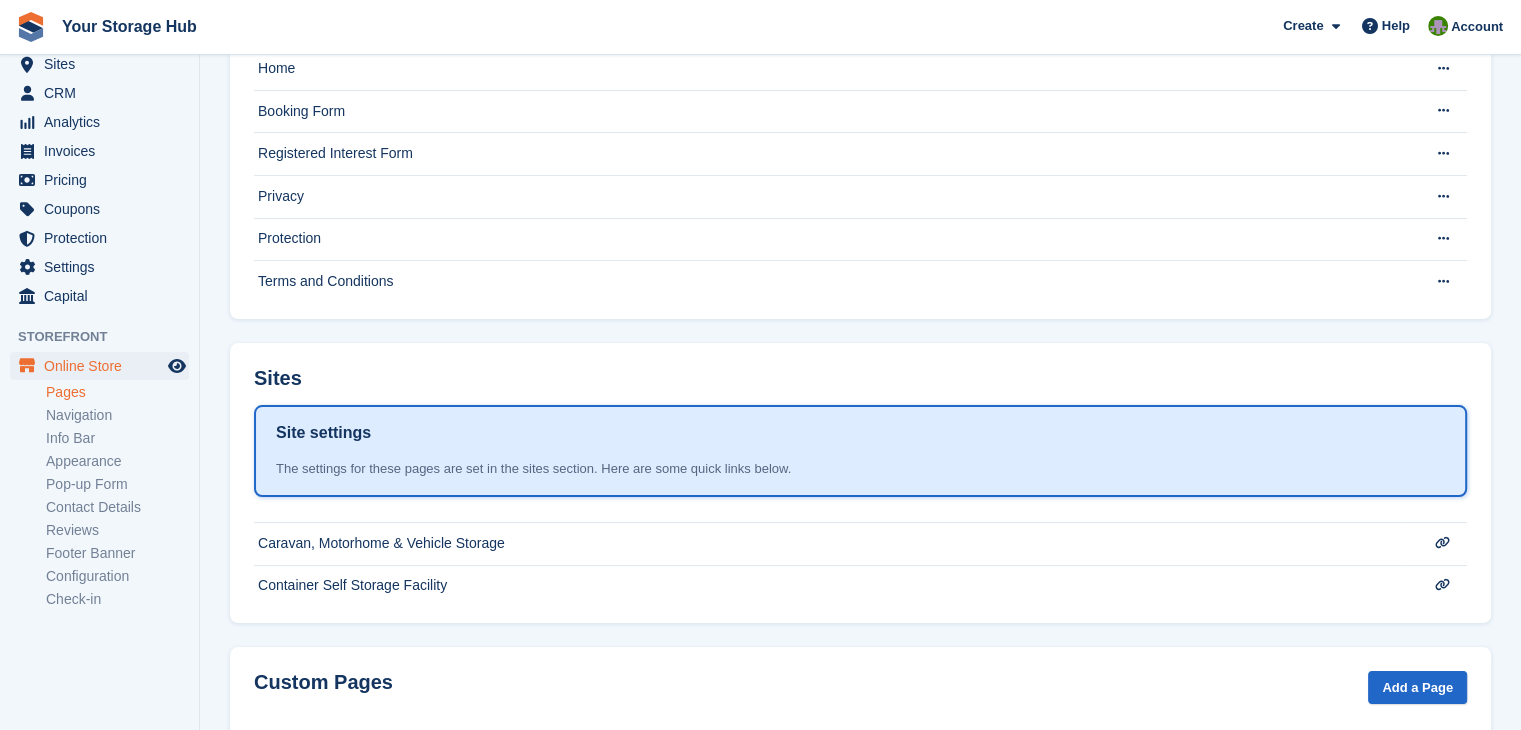 click on "The settings for these pages are set in the sites section. Here are some quick links below." at bounding box center (860, 469) 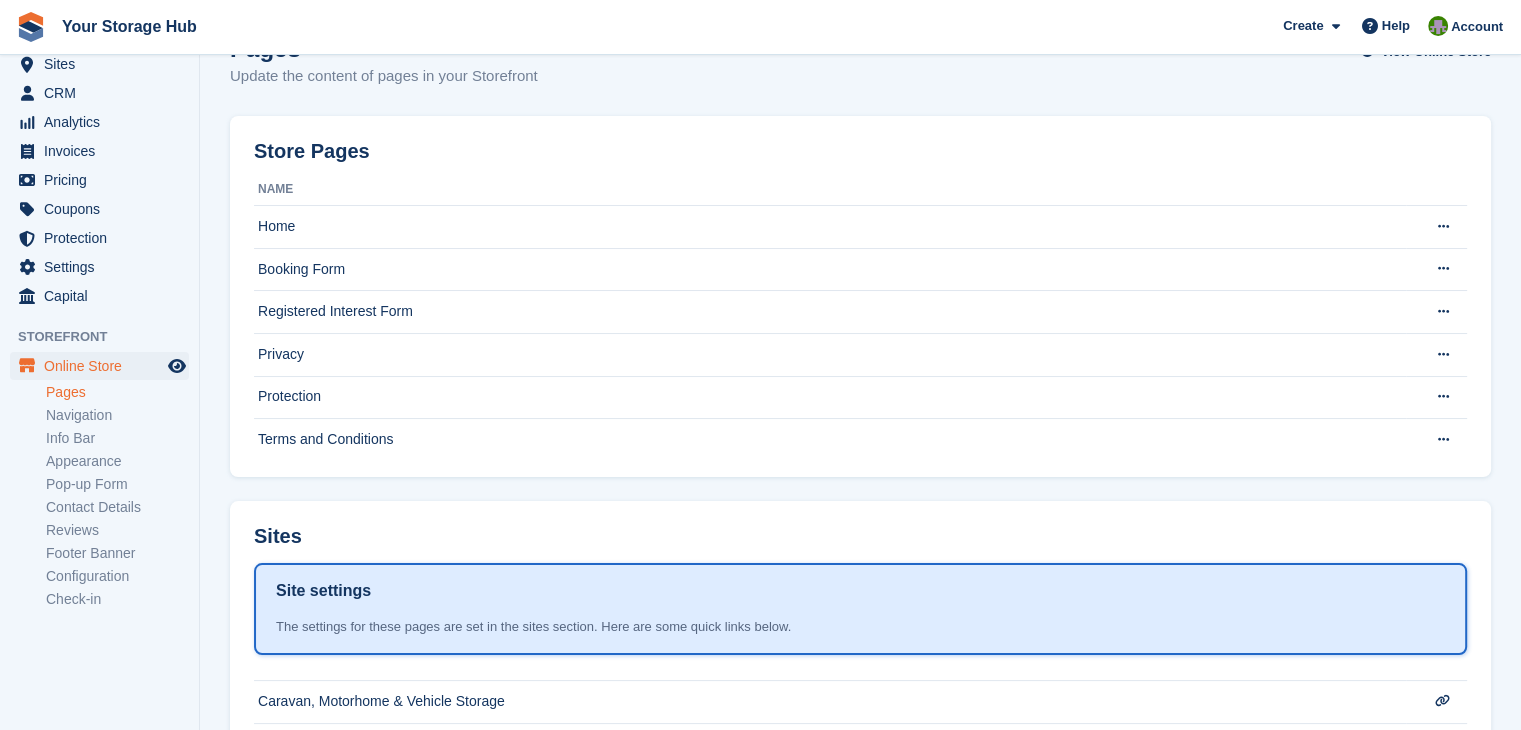 scroll, scrollTop: 0, scrollLeft: 0, axis: both 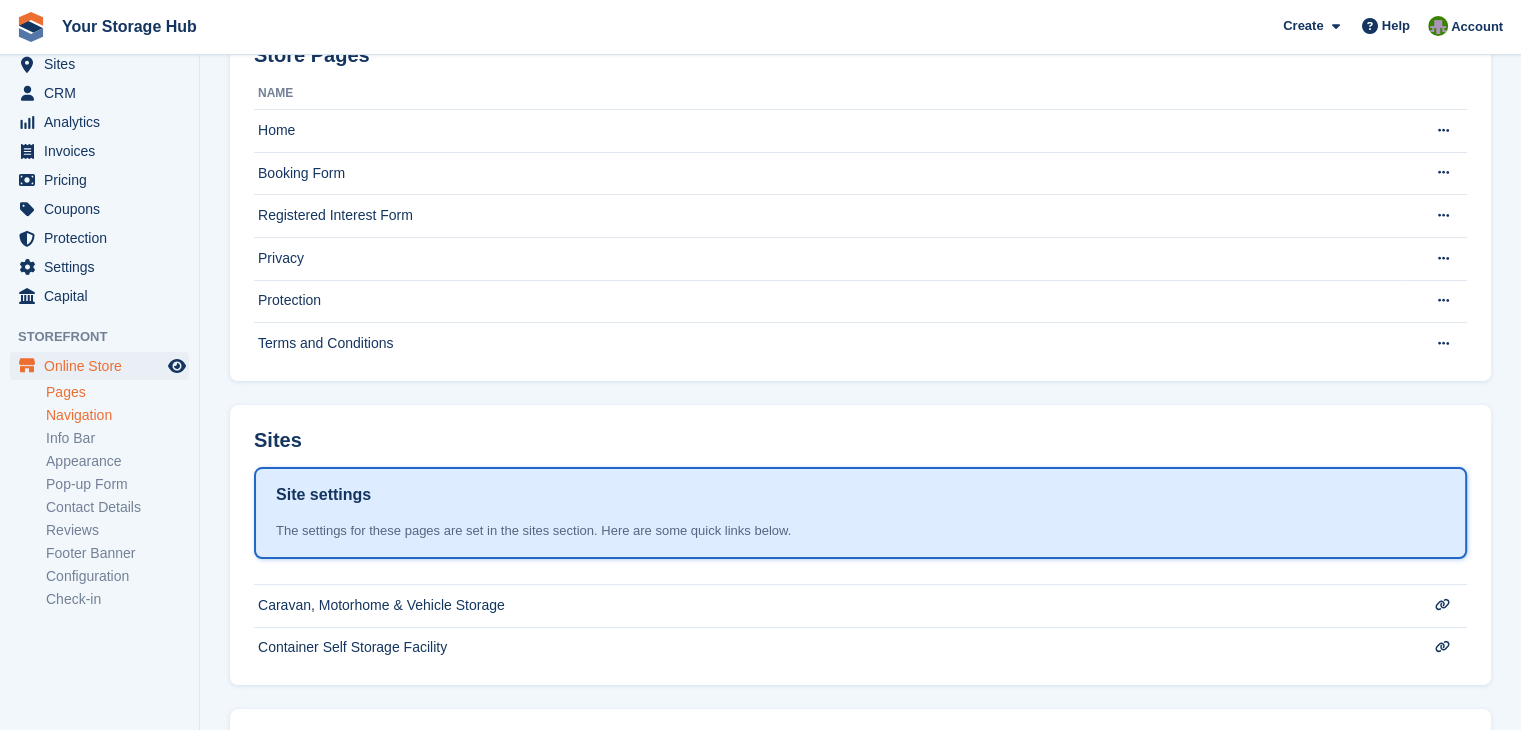 click on "Navigation" at bounding box center (117, 415) 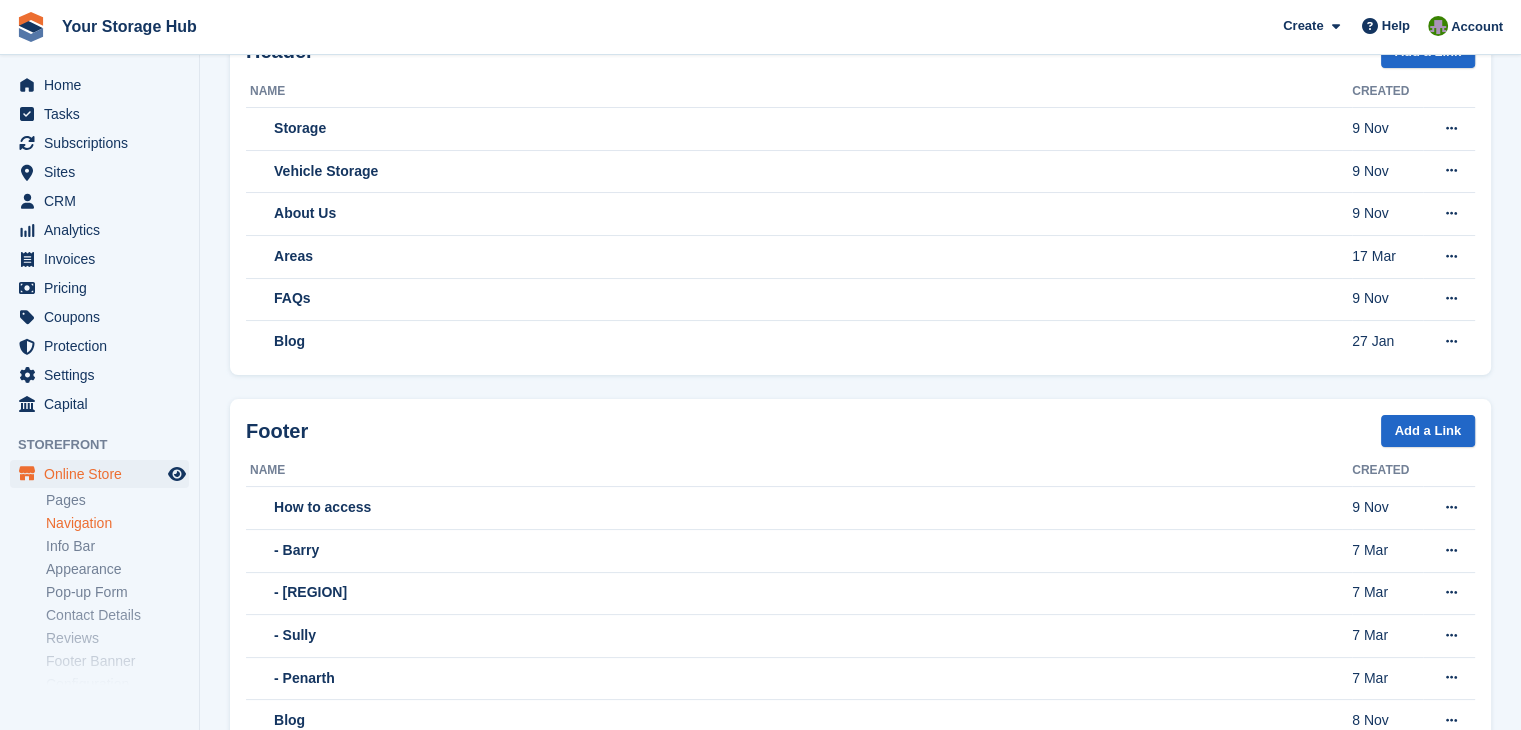 scroll, scrollTop: 0, scrollLeft: 0, axis: both 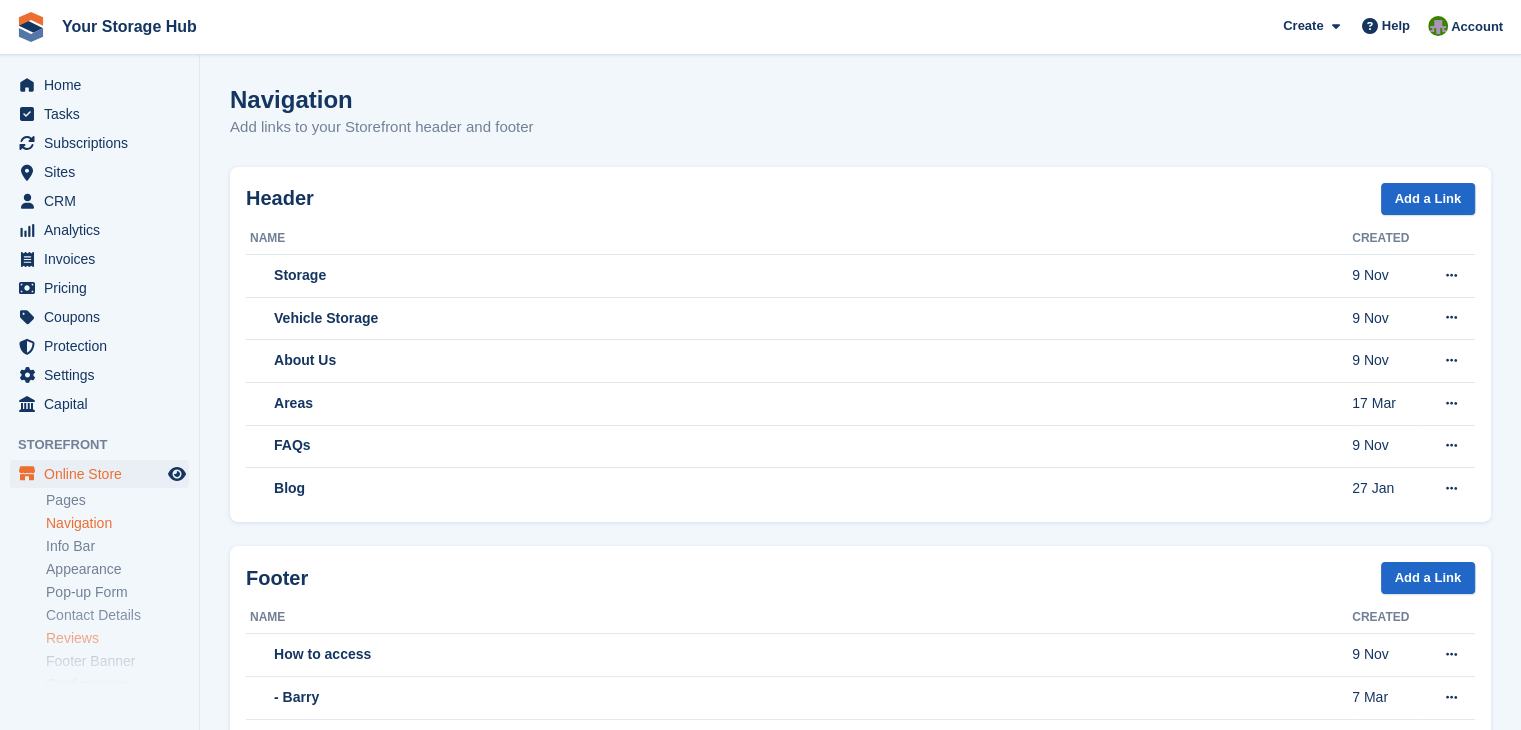 click on "Reviews" at bounding box center (117, 638) 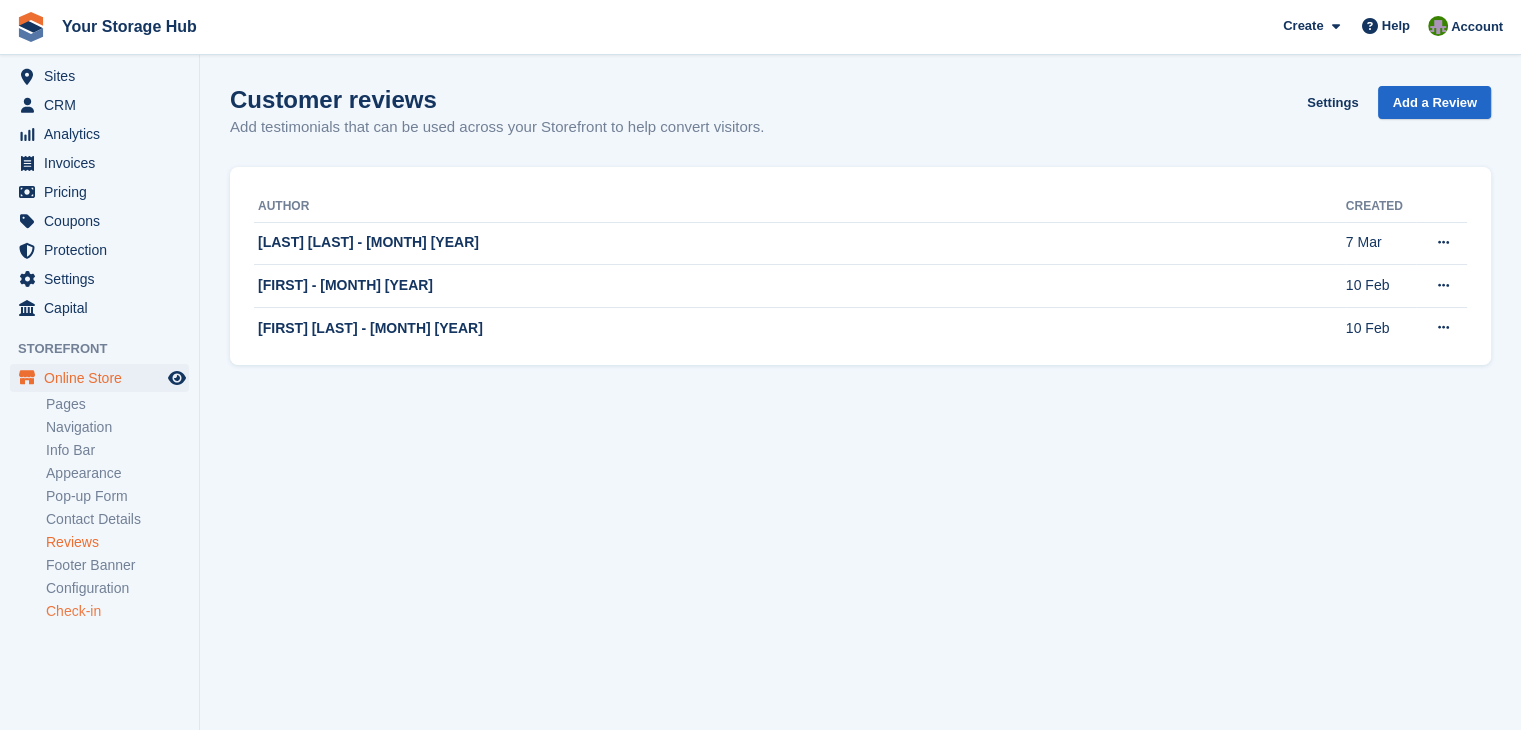 scroll, scrollTop: 108, scrollLeft: 0, axis: vertical 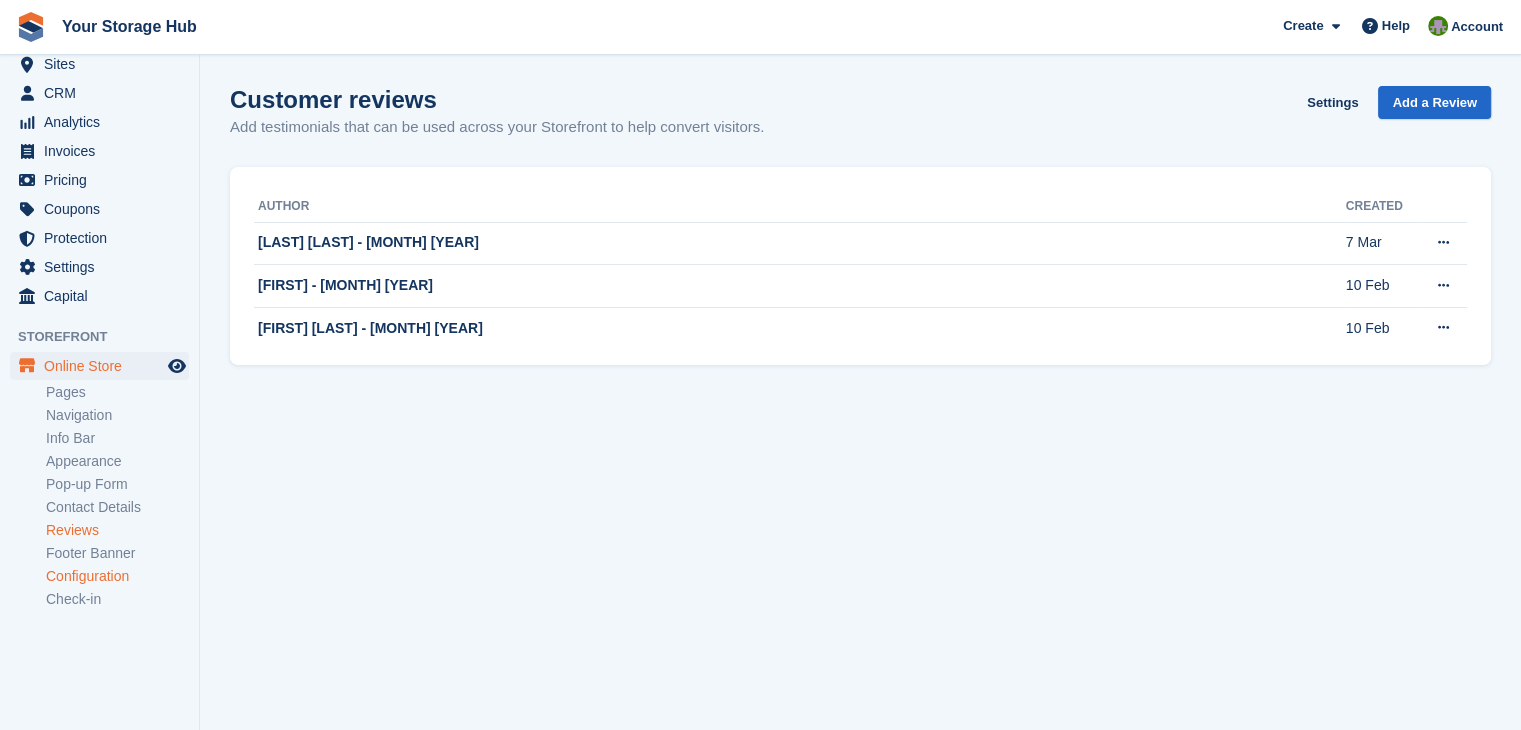 click on "Configuration" at bounding box center (117, 576) 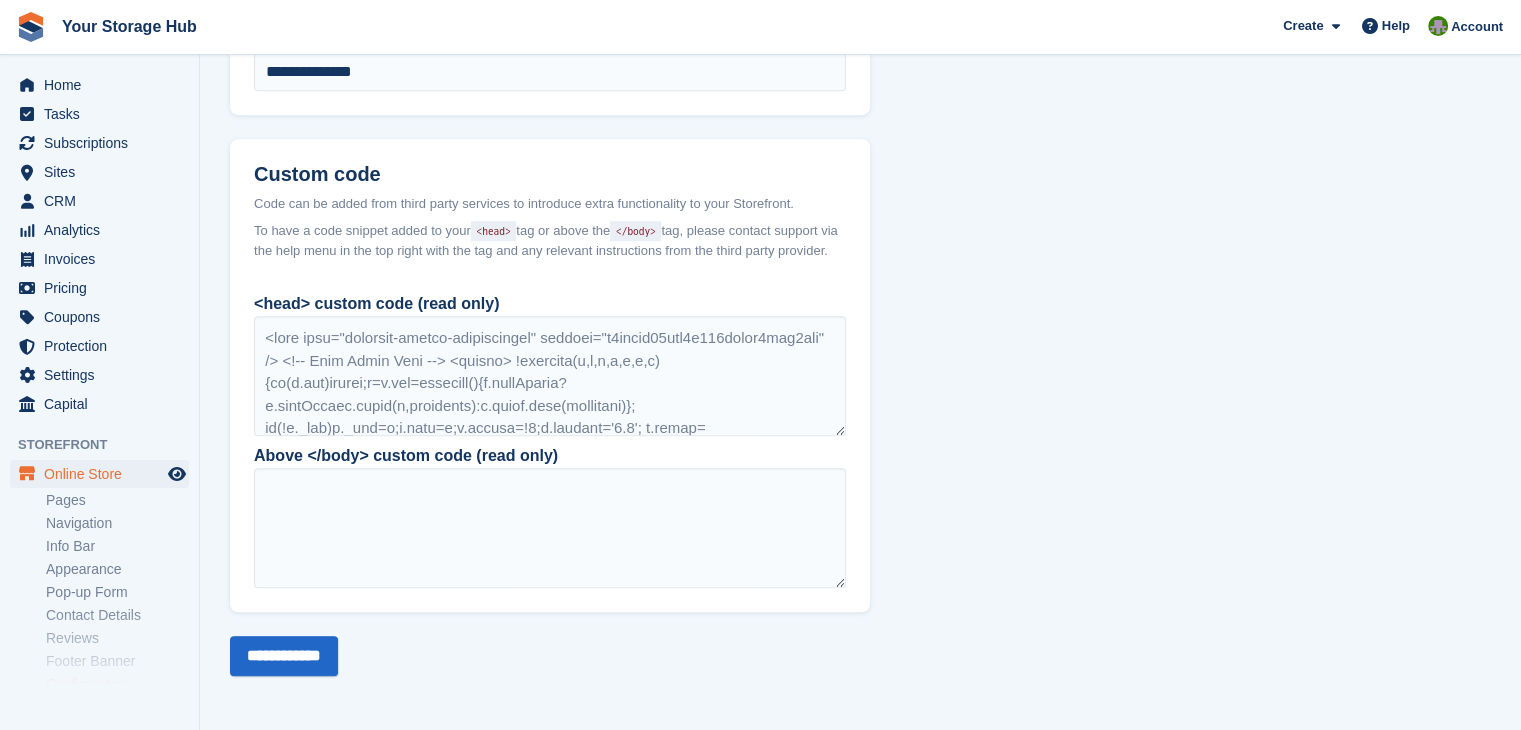 scroll, scrollTop: 1469, scrollLeft: 0, axis: vertical 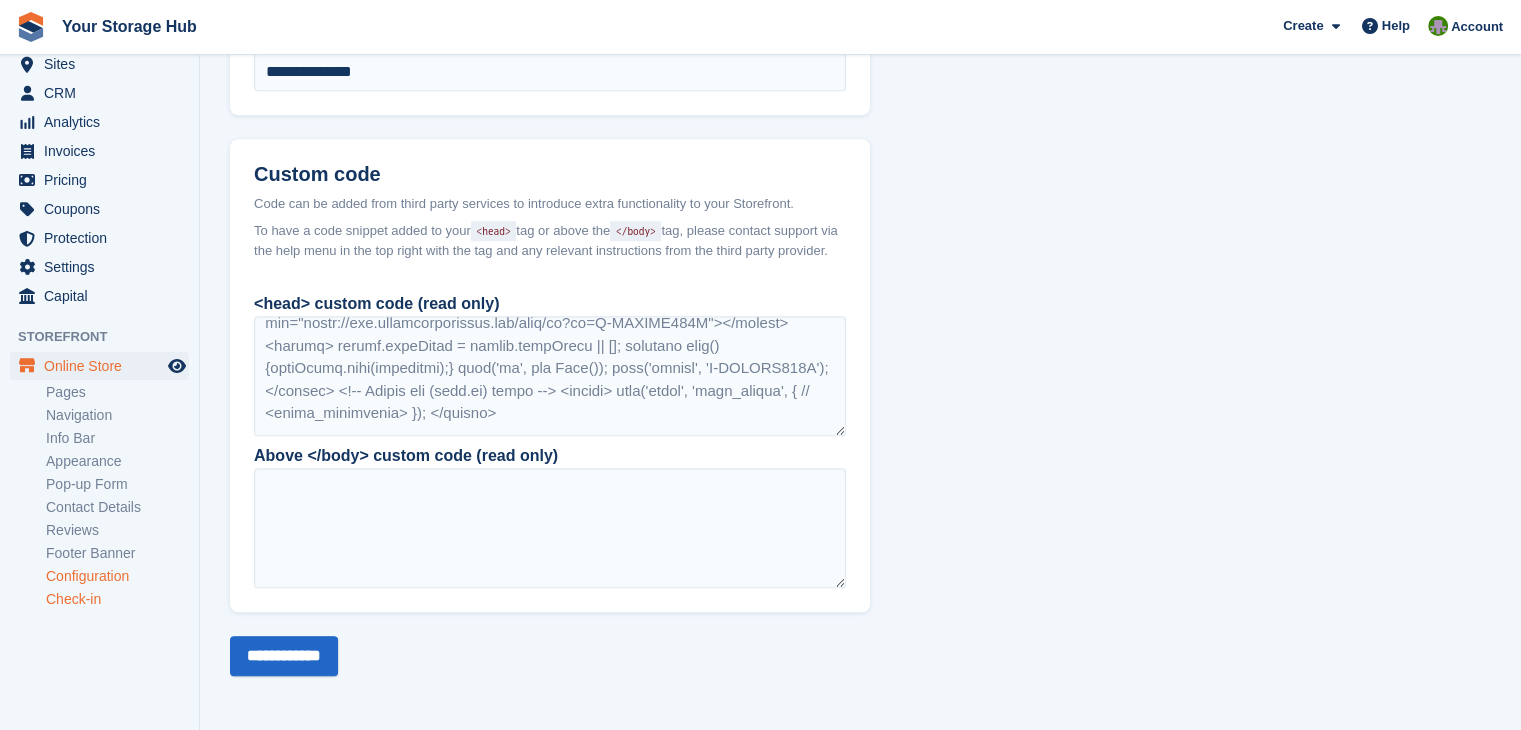 click on "Check-in" at bounding box center [117, 599] 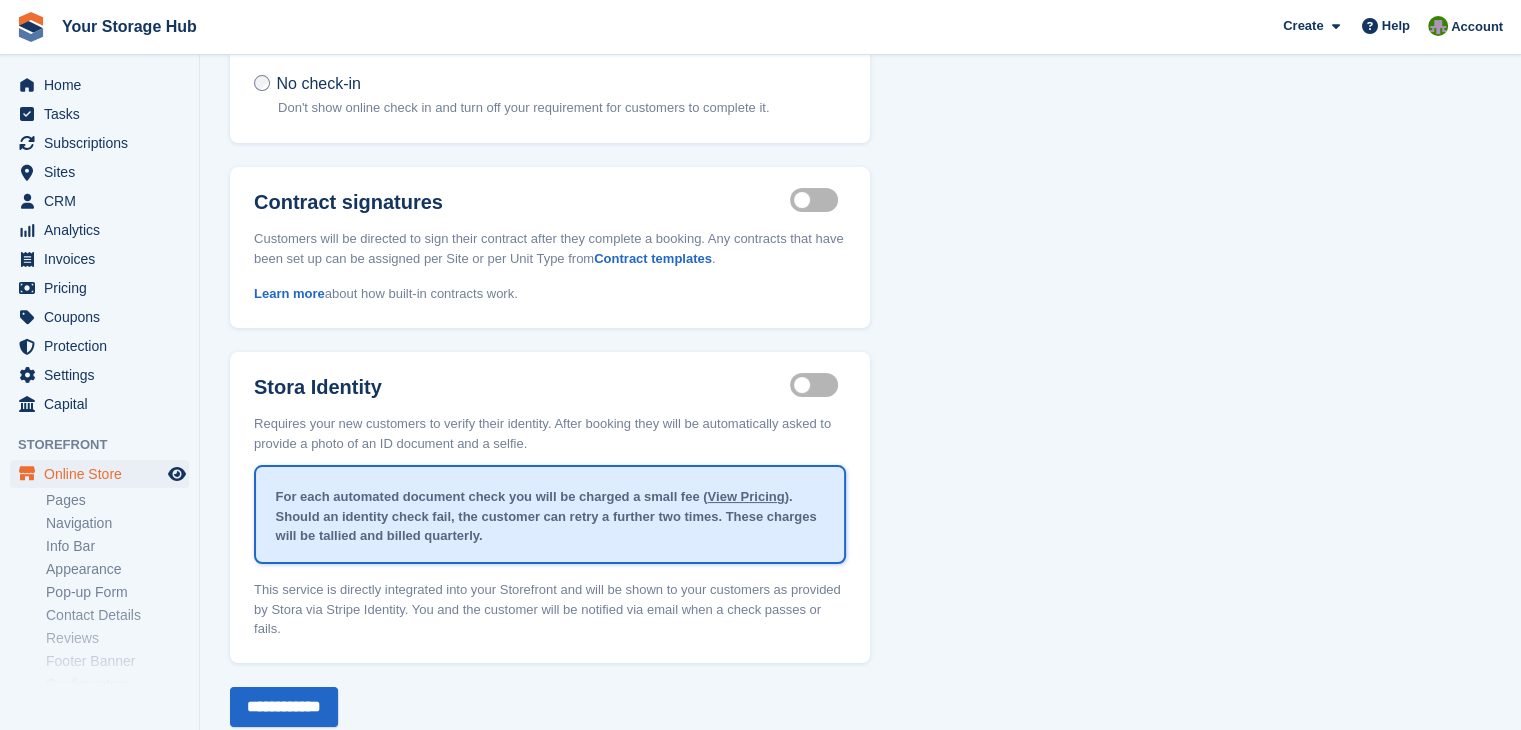 scroll, scrollTop: 249, scrollLeft: 0, axis: vertical 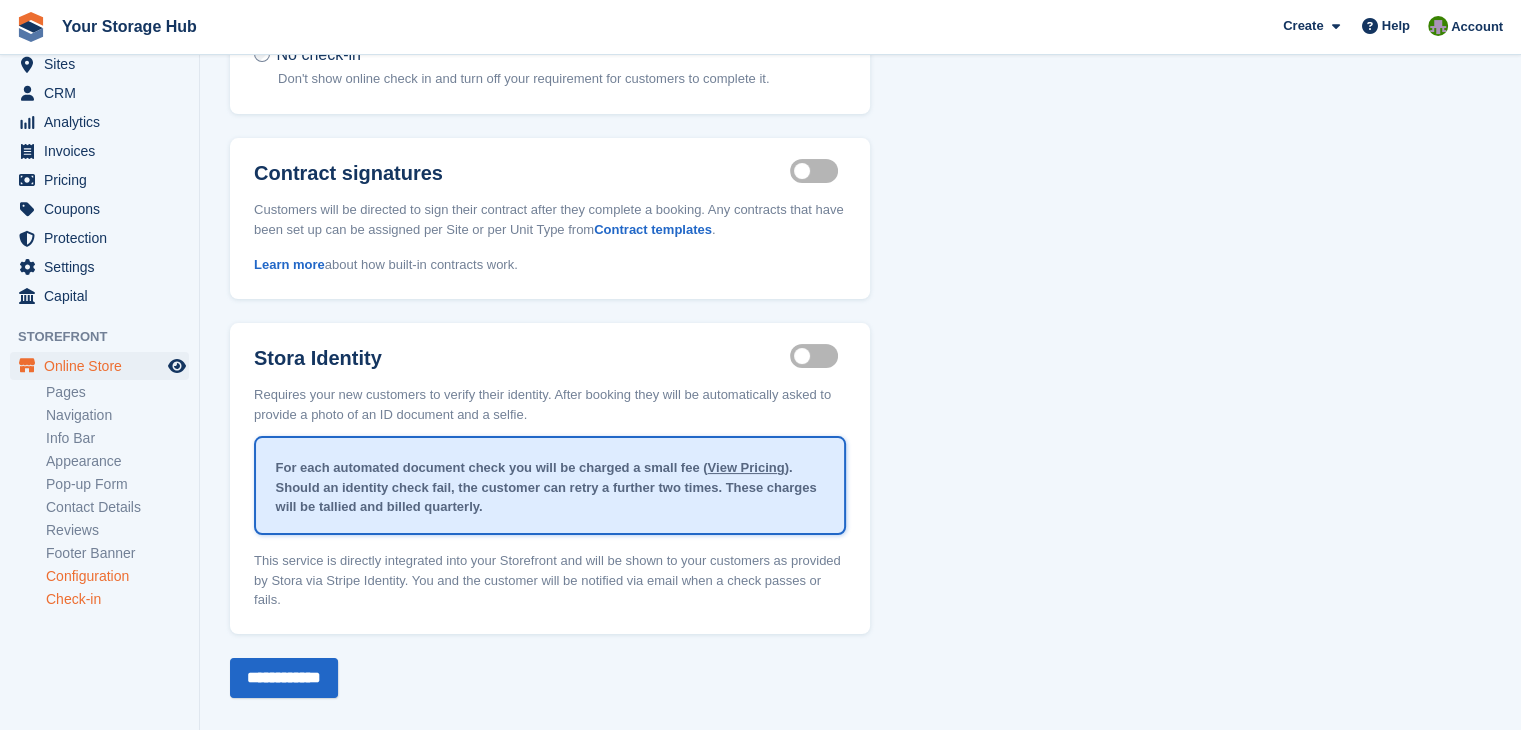 click on "Configuration" at bounding box center [117, 576] 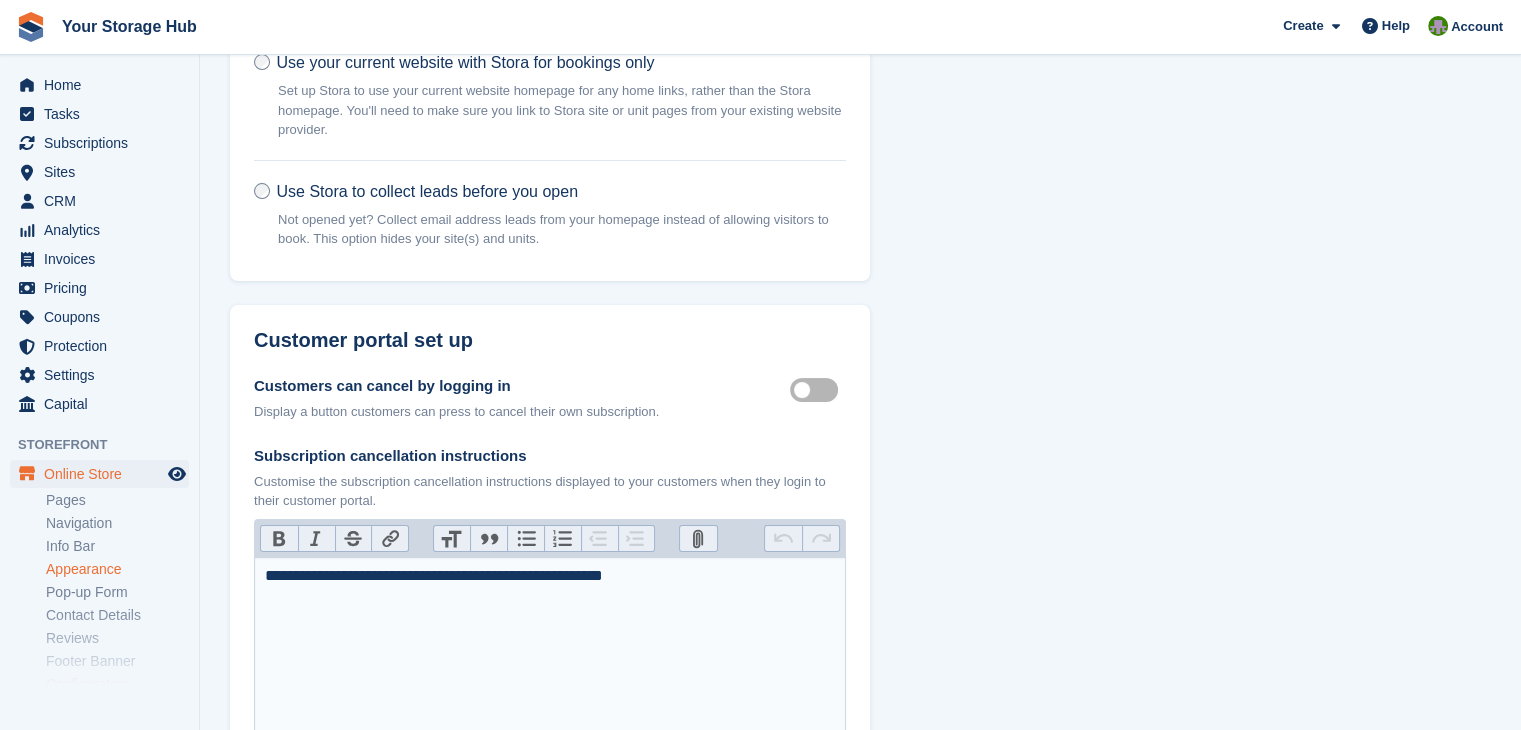 click on "Appearance" at bounding box center [117, 569] 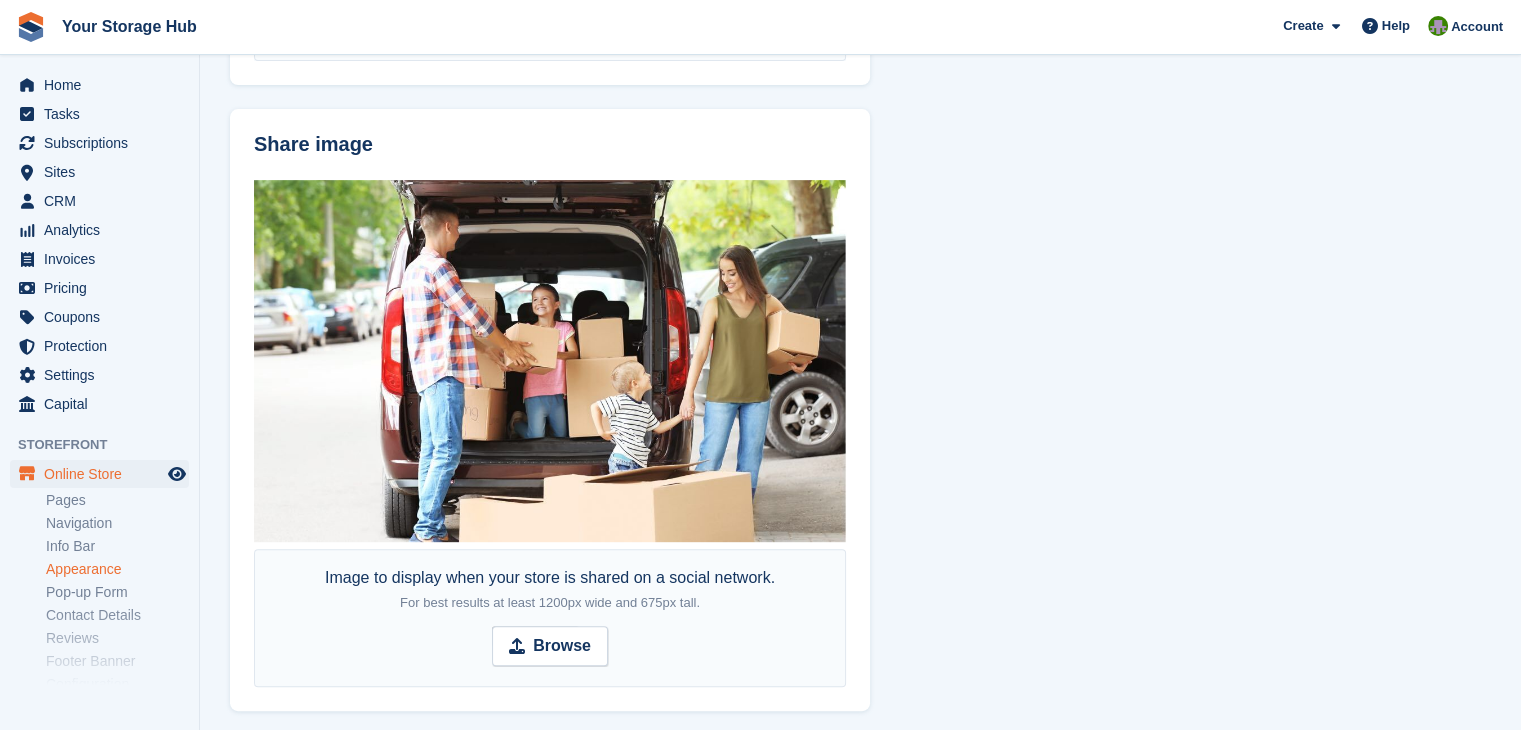 scroll, scrollTop: 854, scrollLeft: 0, axis: vertical 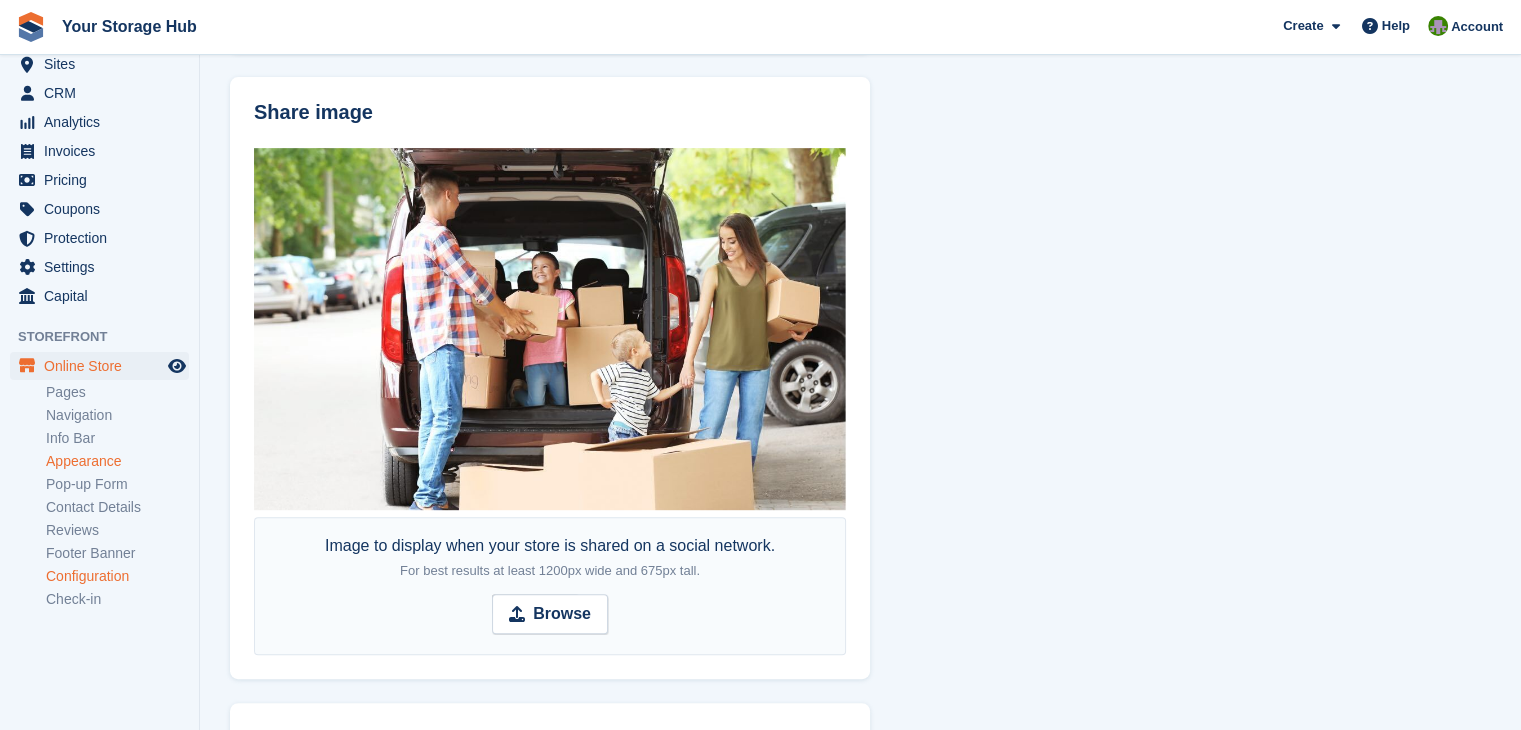 click on "Configuration" at bounding box center [117, 576] 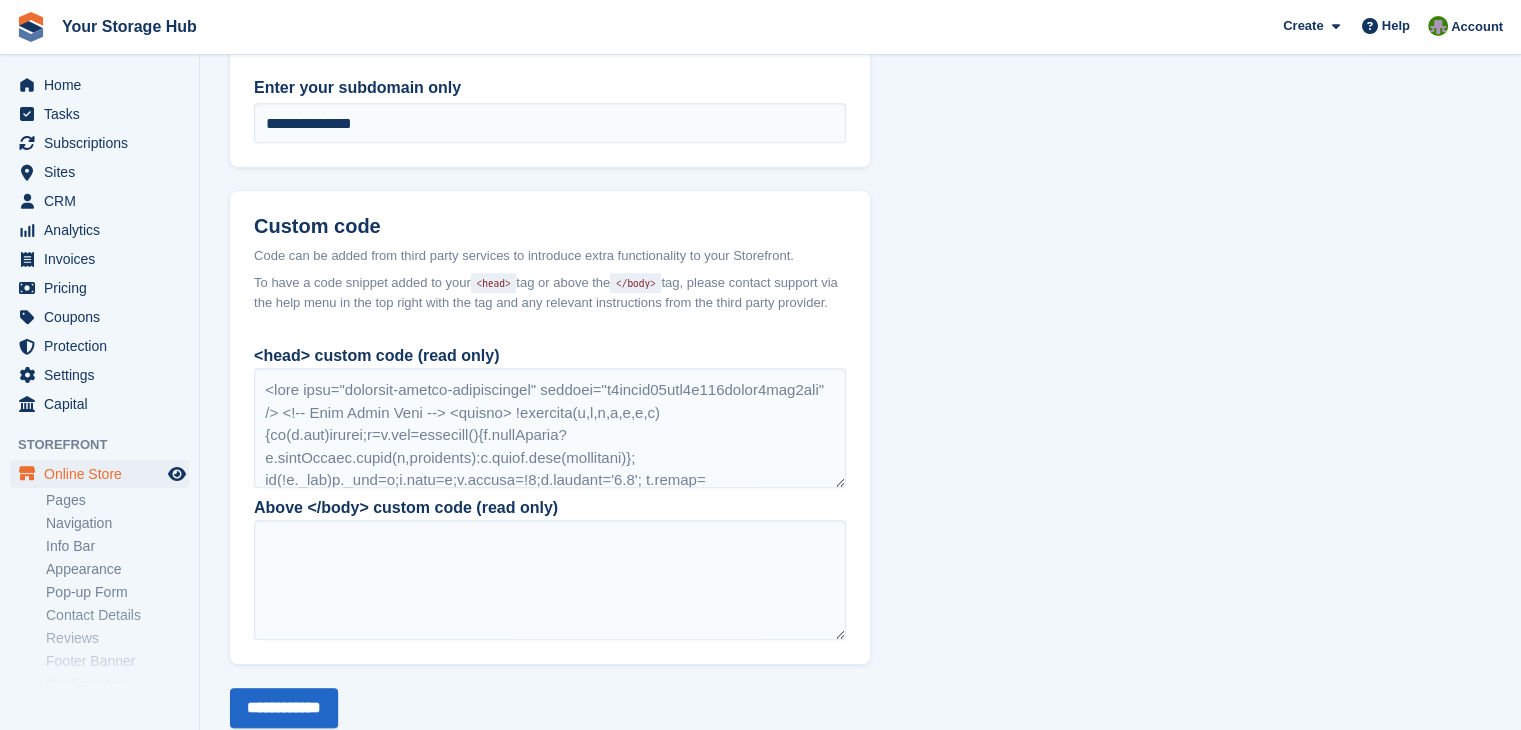 scroll, scrollTop: 1469, scrollLeft: 0, axis: vertical 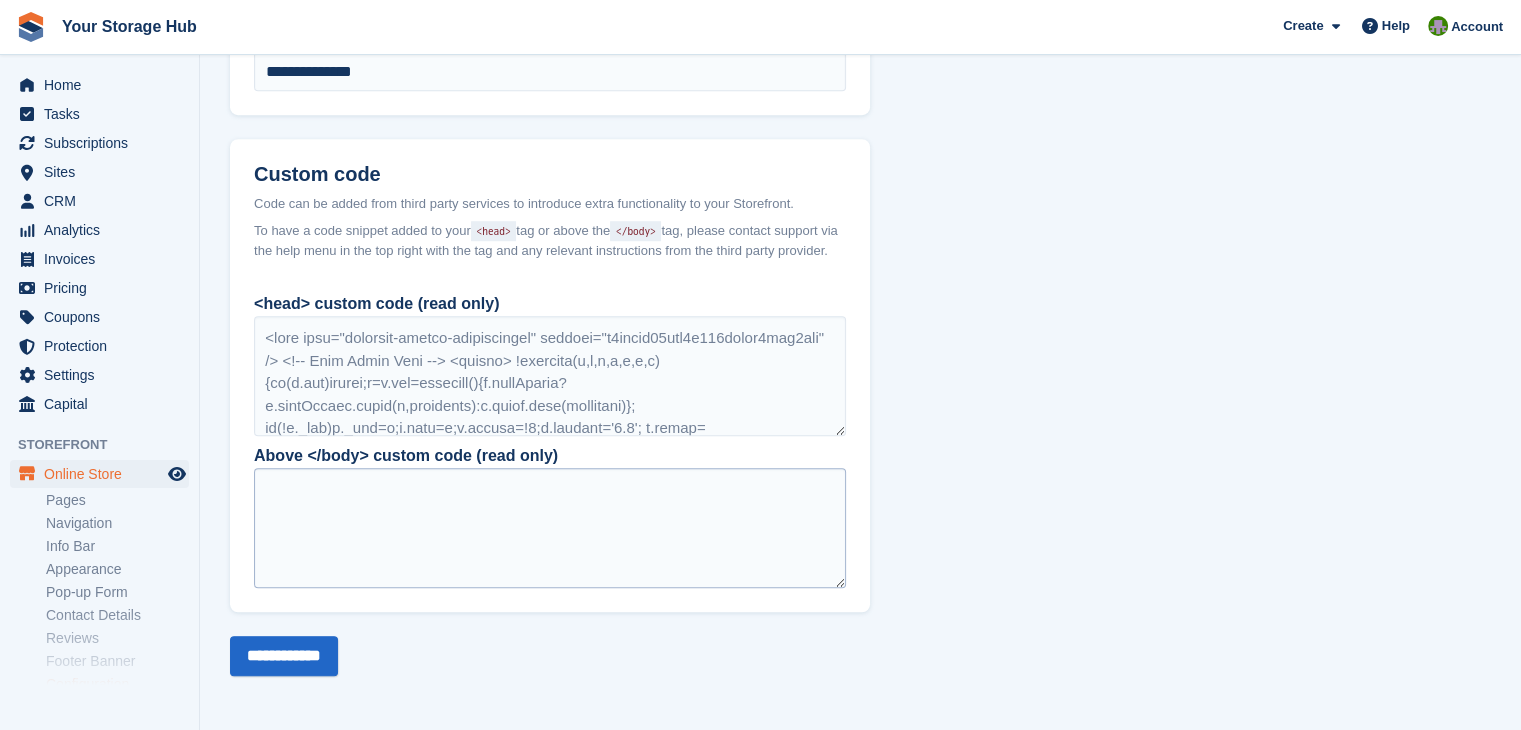 click at bounding box center [550, 528] 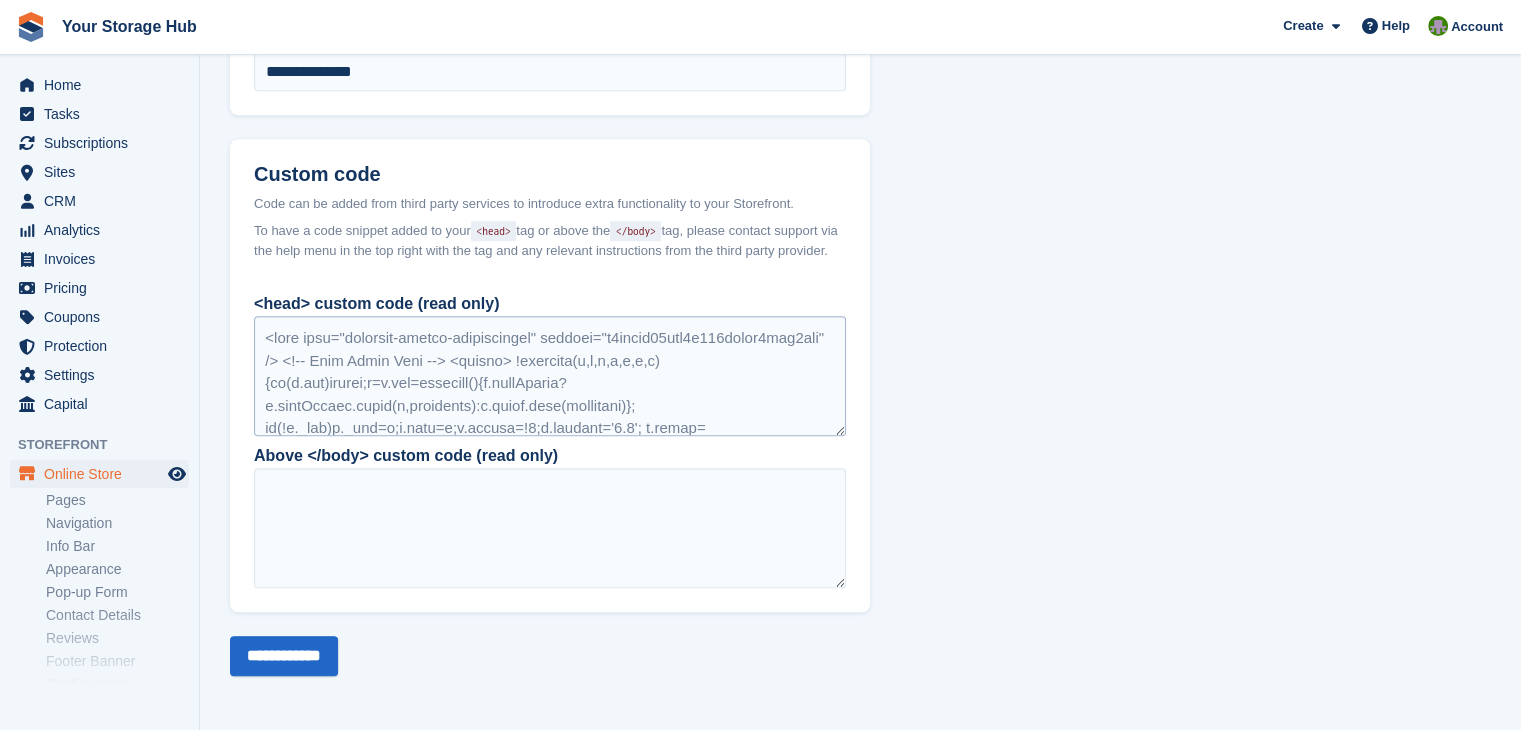click at bounding box center (550, 376) 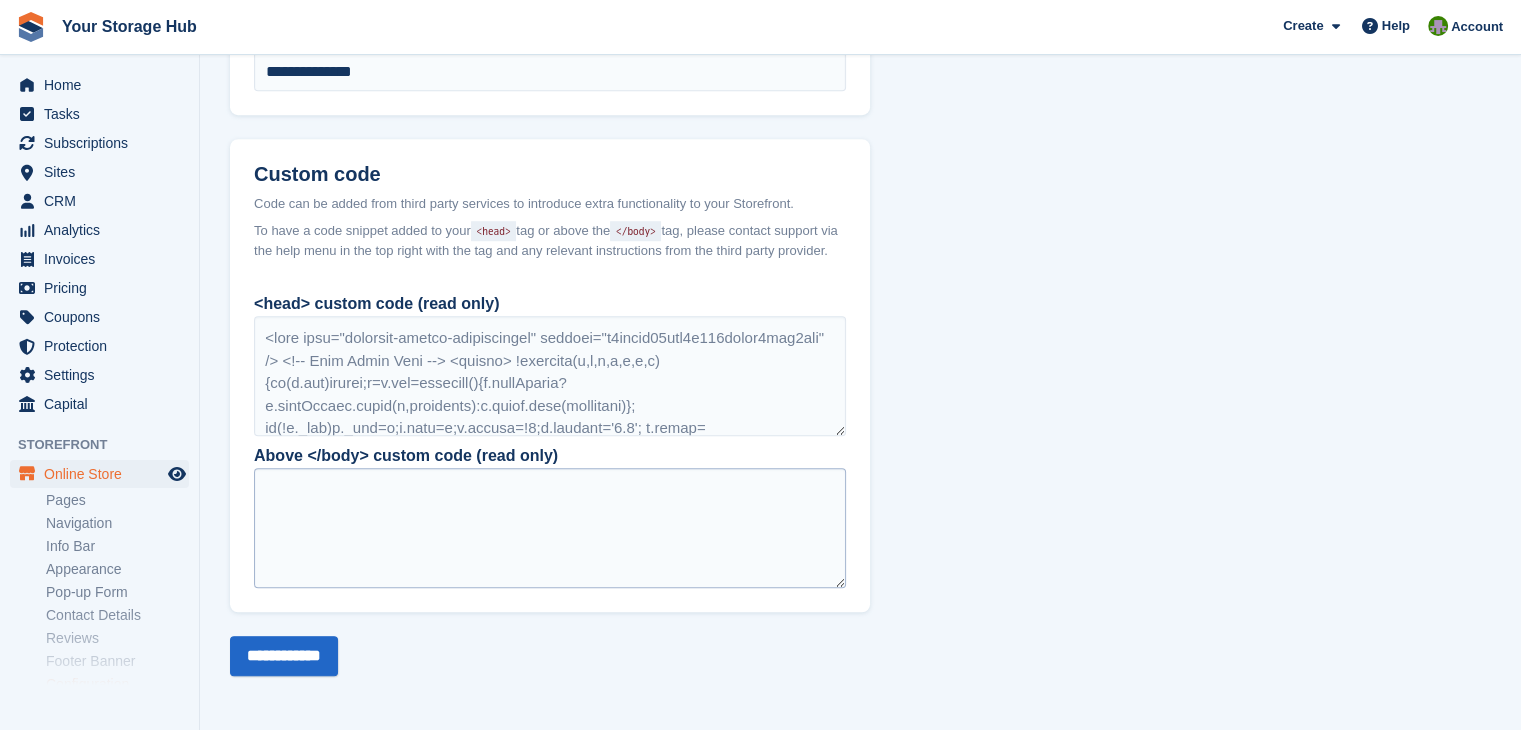 click at bounding box center (550, 528) 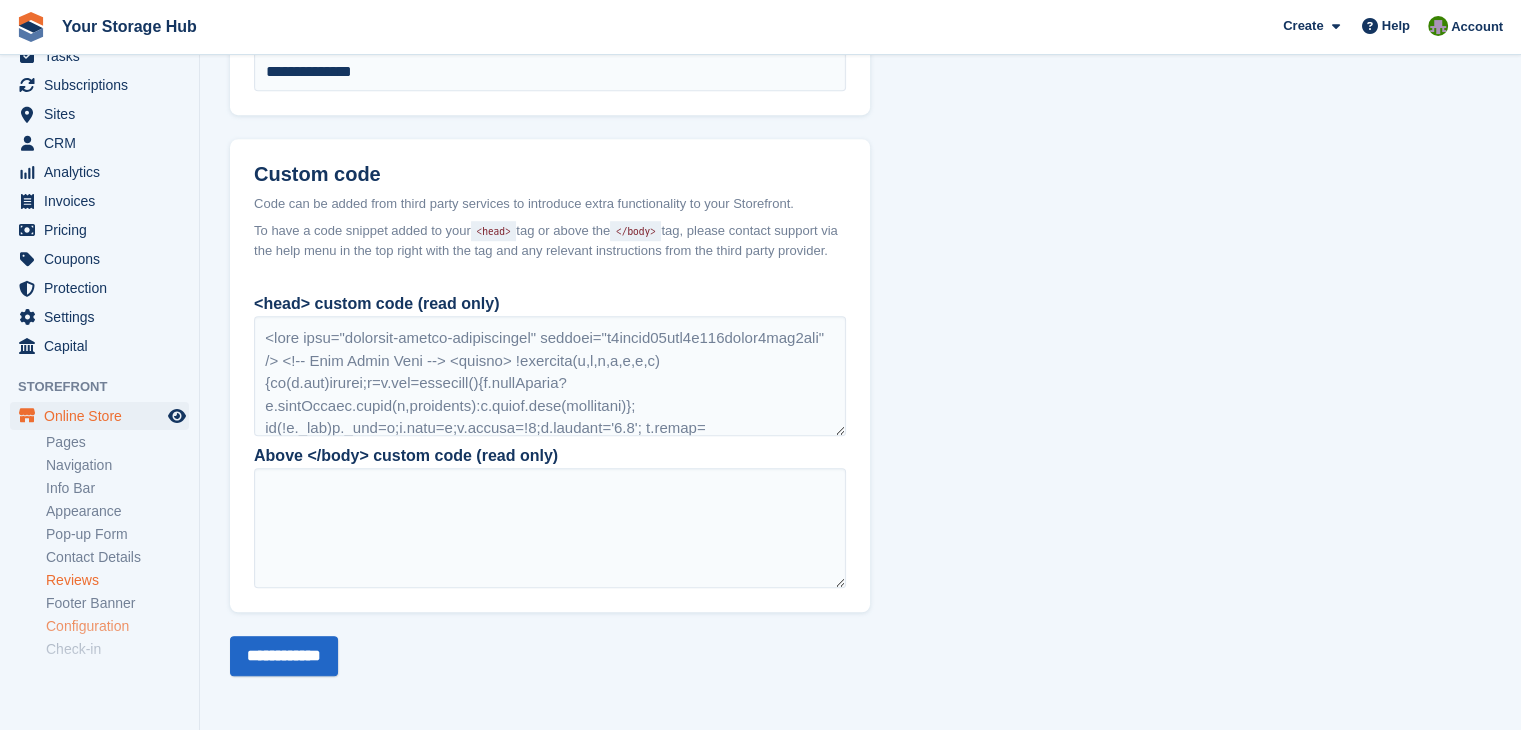 scroll, scrollTop: 108, scrollLeft: 0, axis: vertical 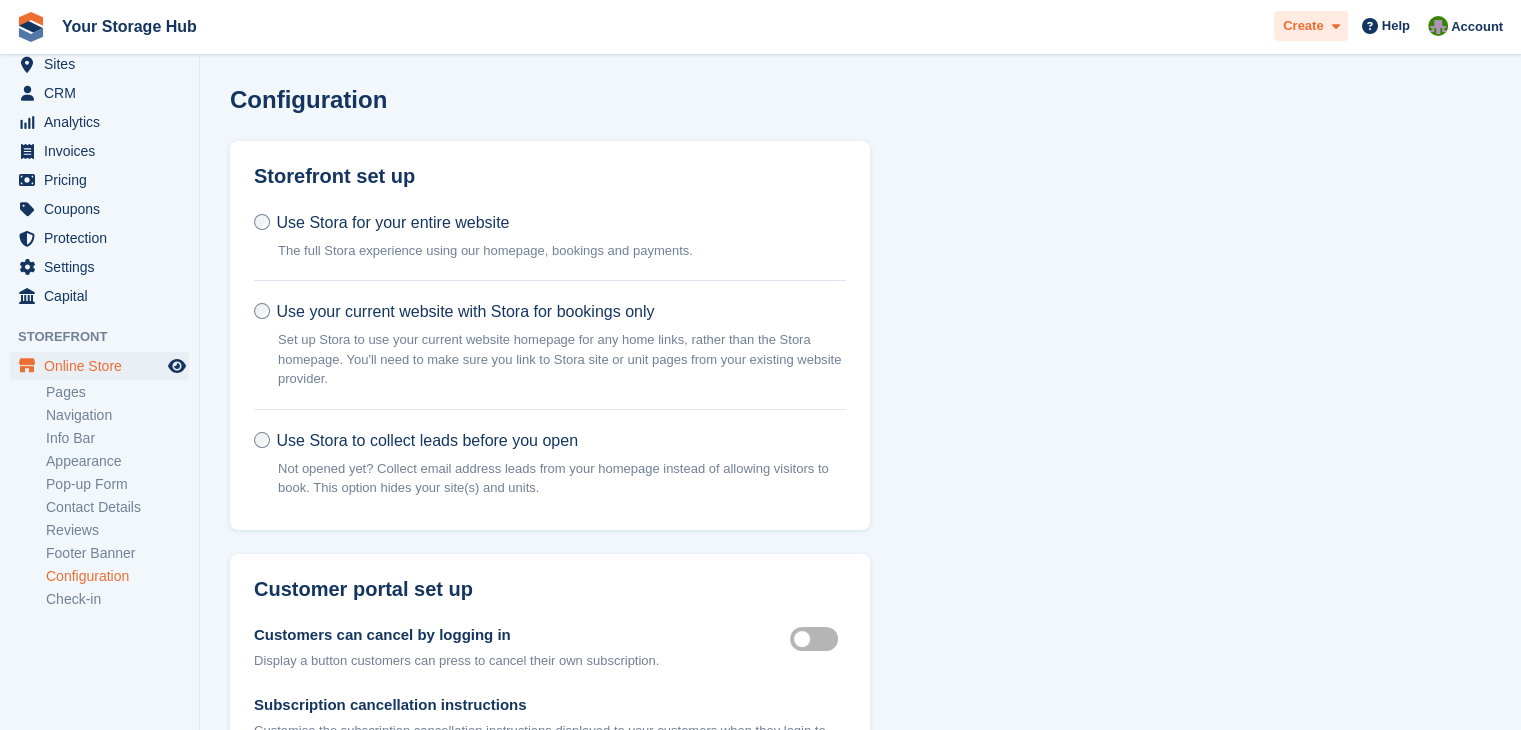 click on "Create" at bounding box center (1303, 26) 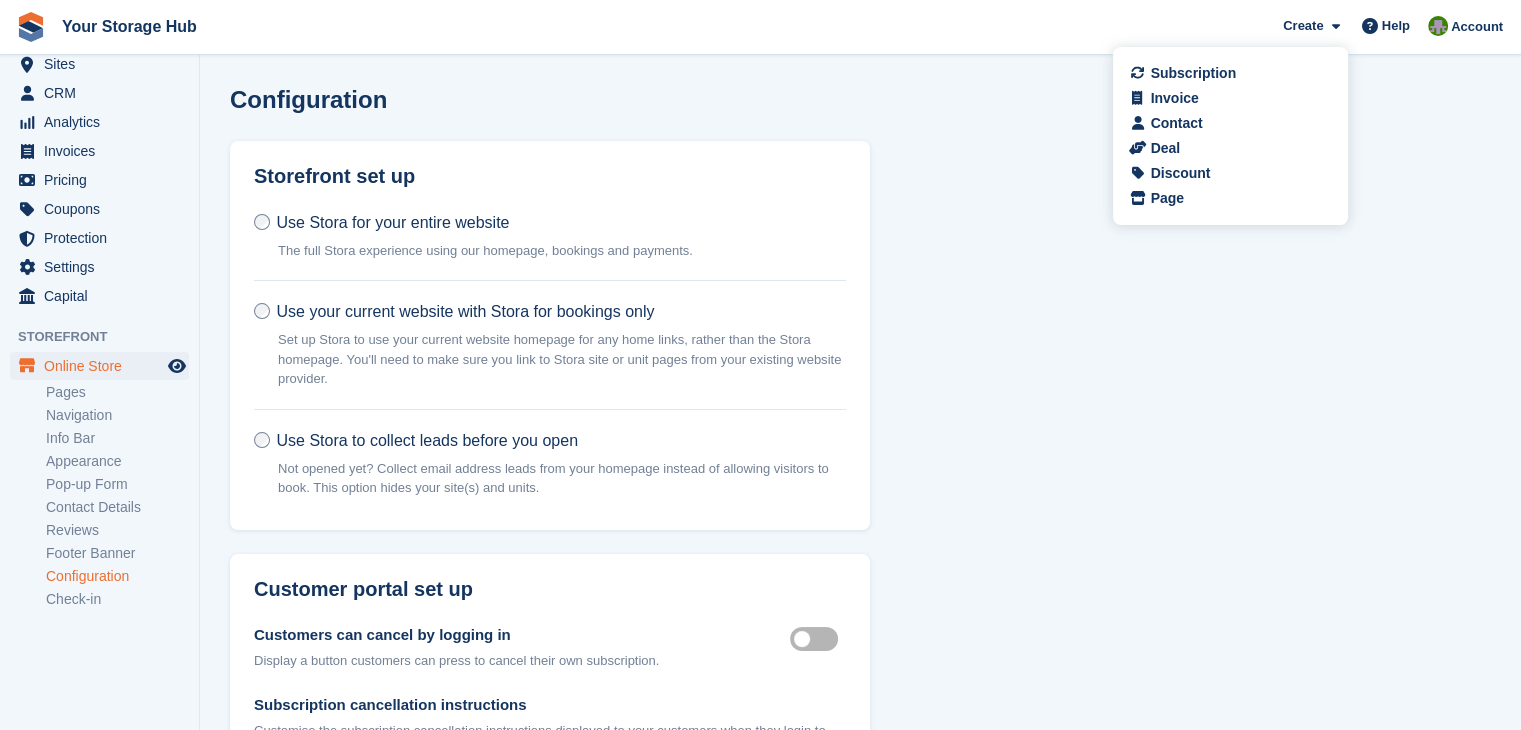 click on "Configuration
Storefront set up
Use Stora for your entire website
The full Stora experience using our homepage, bookings and payments.
Use your current website with Stora for bookings only
Set up Stora to use your current website homepage for any home links, rather than the Stora homepage. You'll need to make sure you link to Stora site or unit pages from your existing website provider.
Existing website address
Use Stora to collect leads before you open
Not opened yet? Collect email address leads from your homepage instead of allowing visitors to book. This option hides your site(s) and units.
Homepage pre-opening message
Bold
Italic
Link" at bounding box center (860, 1091) 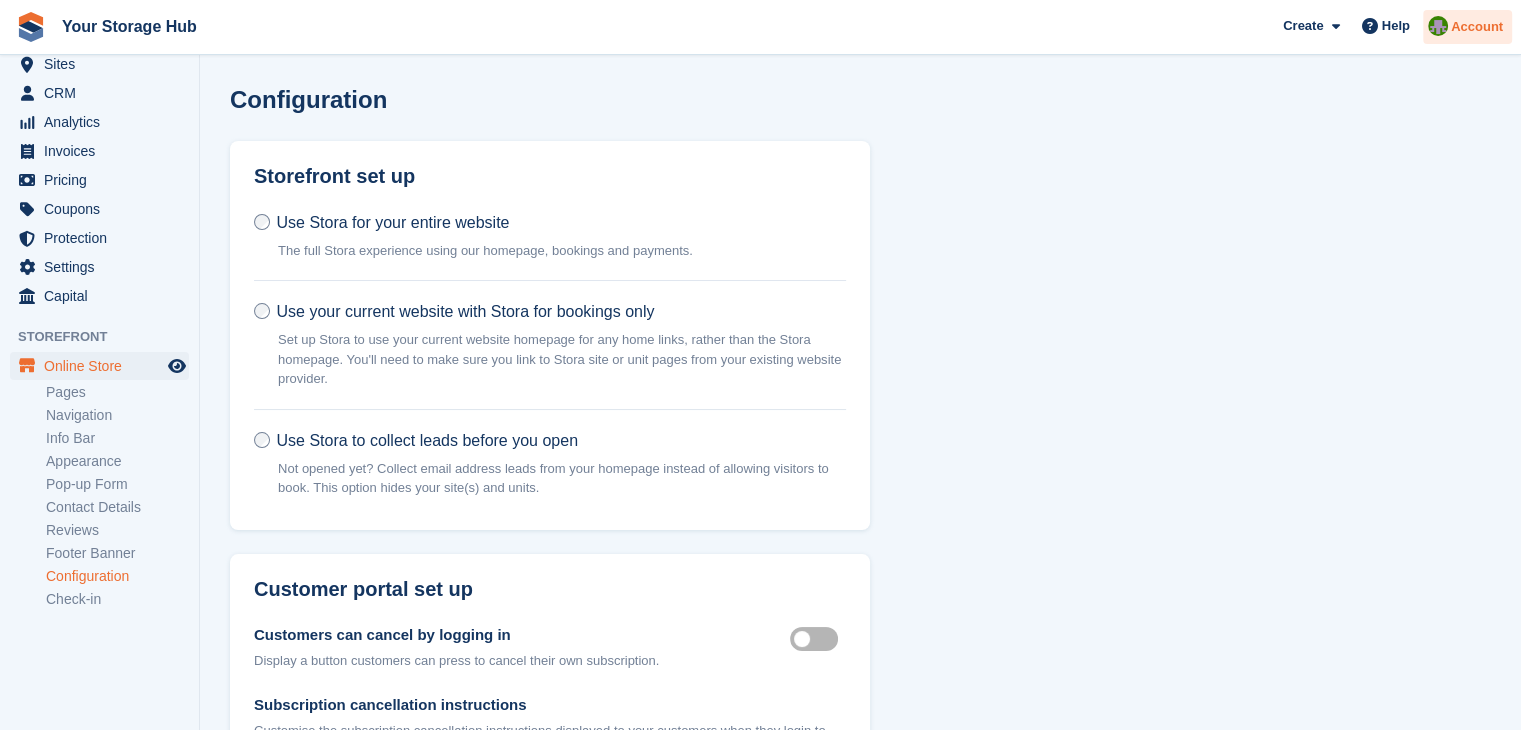 click on "Account" at bounding box center (1477, 27) 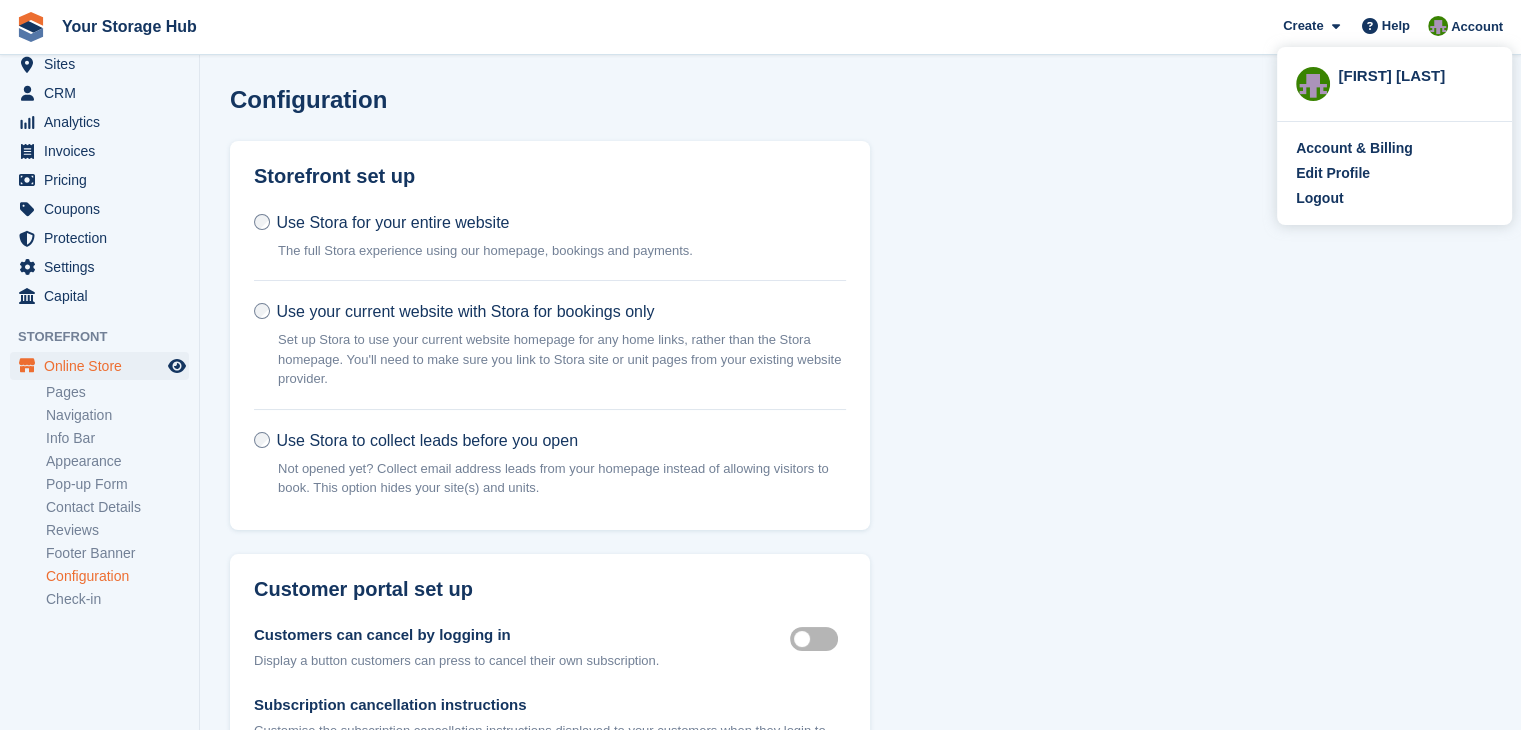 click on "Configuration
Storefront set up
Use Stora for your entire website
The full Stora experience using our homepage, bookings and payments.
Use your current website with Stora for bookings only
Set up Stora to use your current website homepage for any home links, rather than the Stora homepage. You'll need to make sure you link to Stora site or unit pages from your existing website provider.
Existing website address
Use Stora to collect leads before you open
Not opened yet? Collect email address leads from your homepage instead of allowing visitors to book. This option hides your site(s) and units.
Homepage pre-opening message
Bold
Italic
Link" at bounding box center [860, 1091] 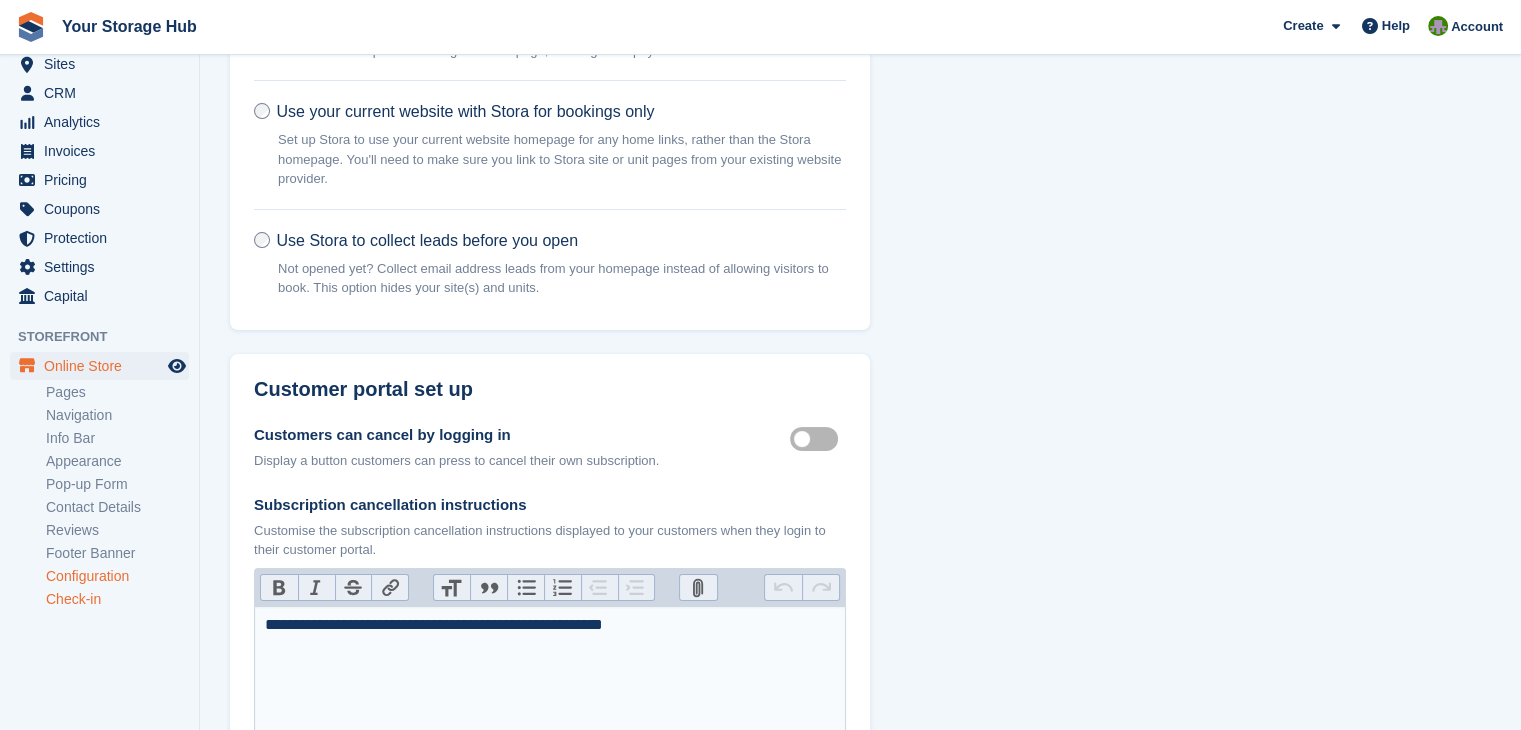 scroll, scrollTop: 500, scrollLeft: 0, axis: vertical 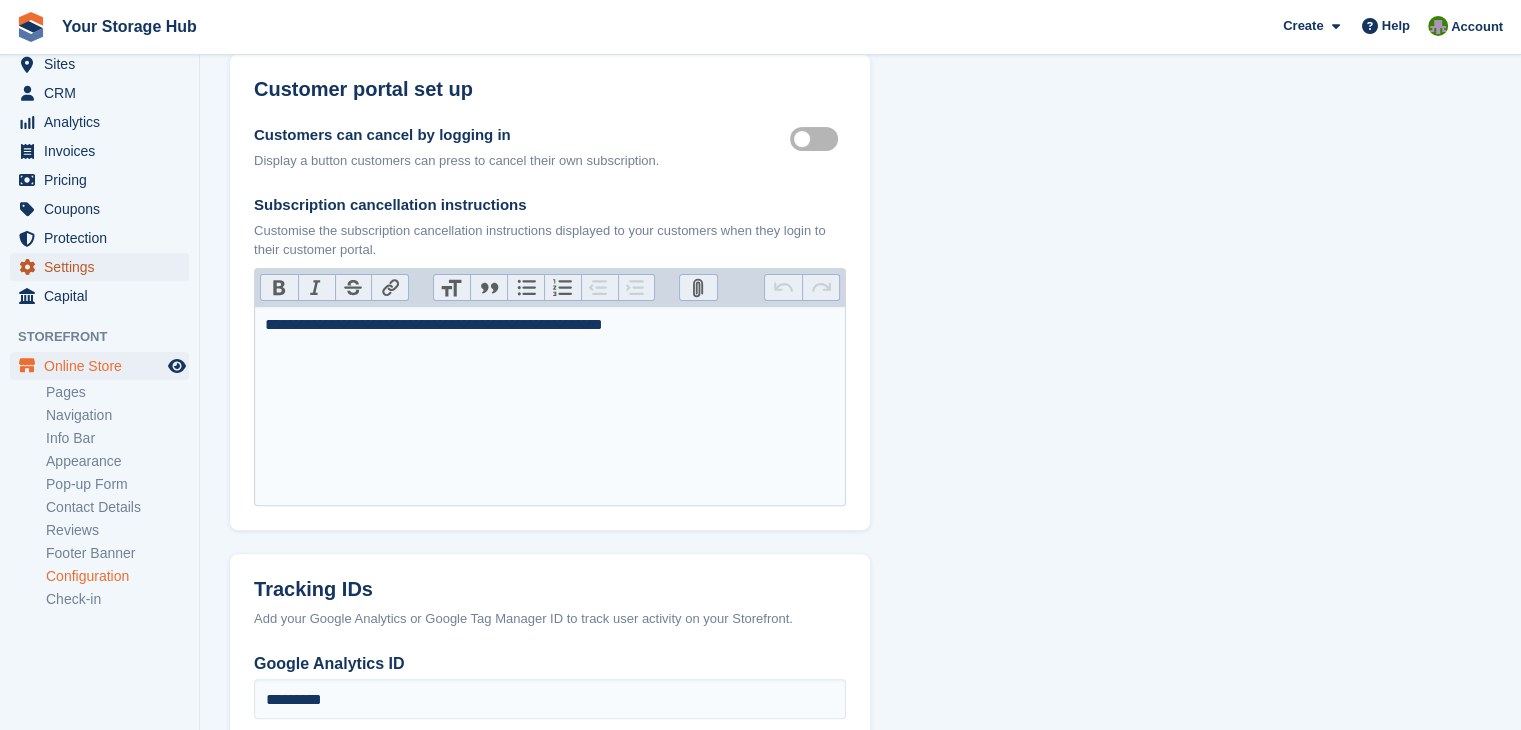 click on "Settings" at bounding box center [104, 267] 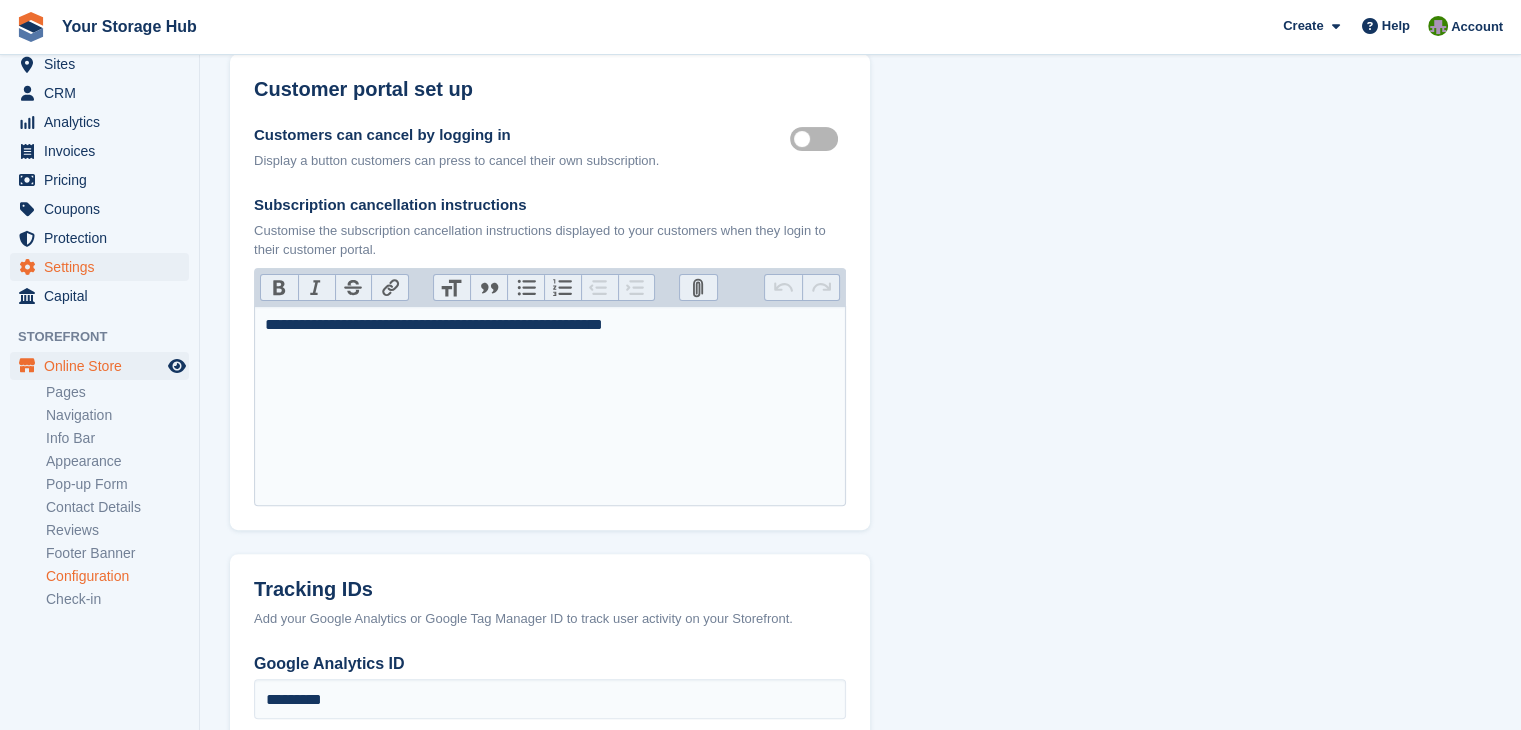 scroll, scrollTop: 0, scrollLeft: 0, axis: both 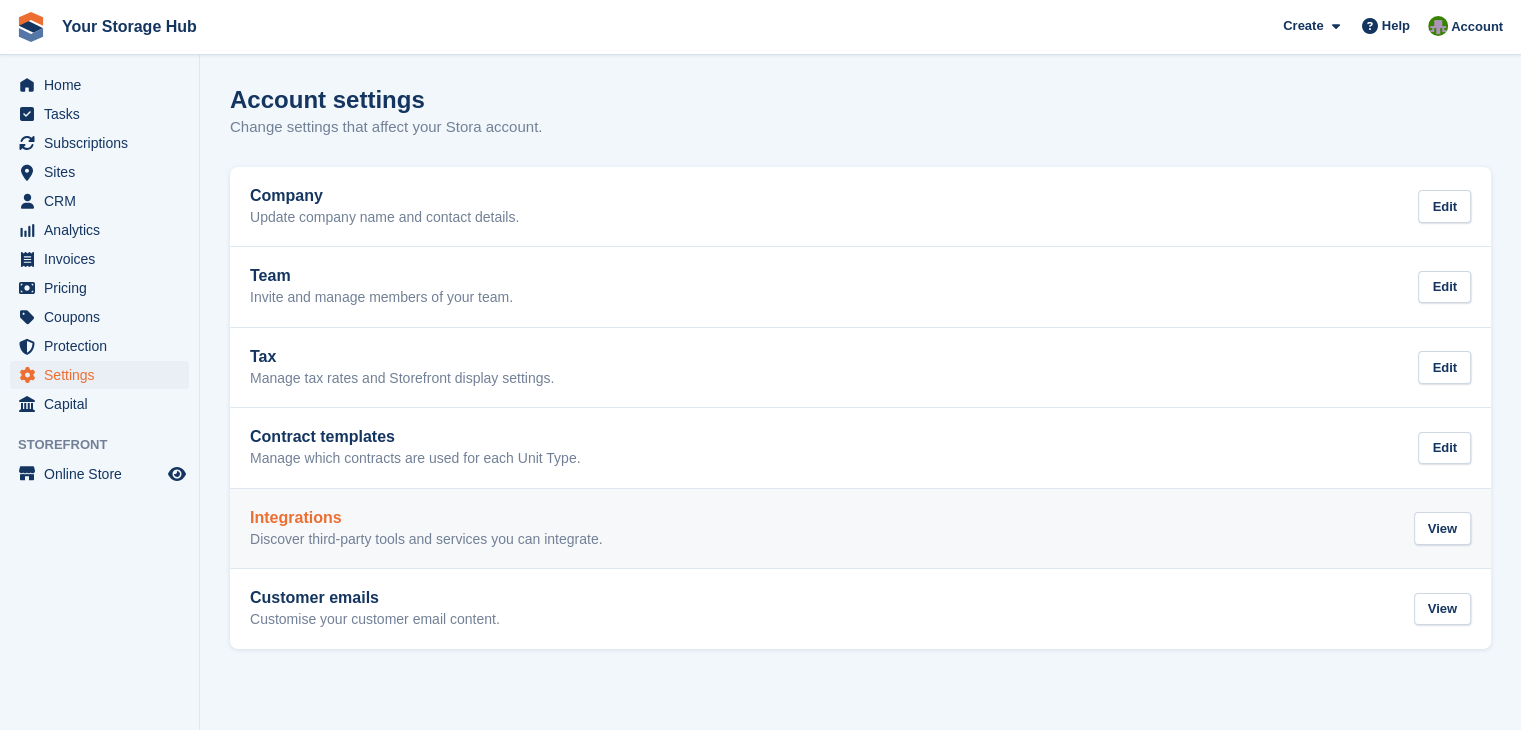 click on "Discover third-party tools and services you can integrate." at bounding box center (426, 540) 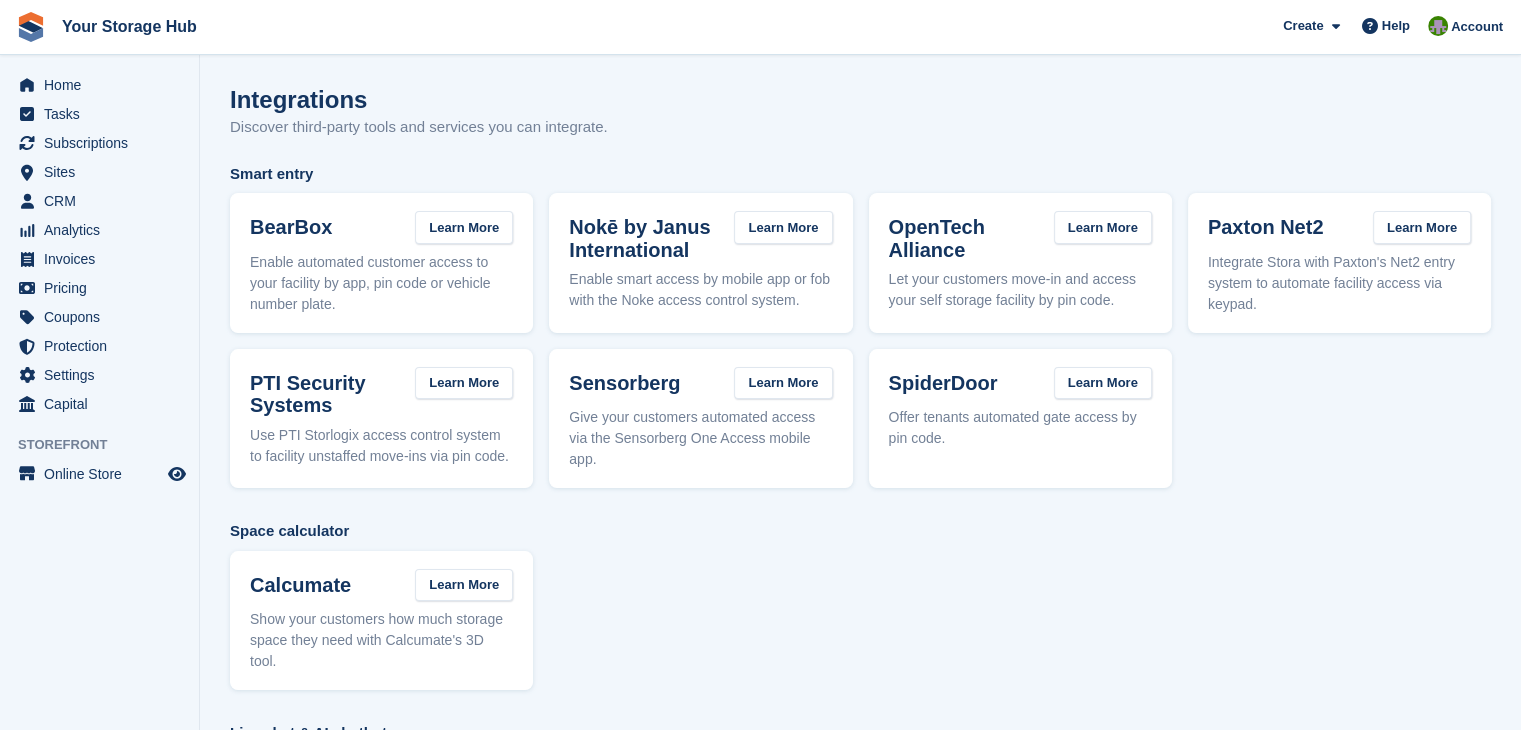 click on "Space calculator" at bounding box center [860, 531] 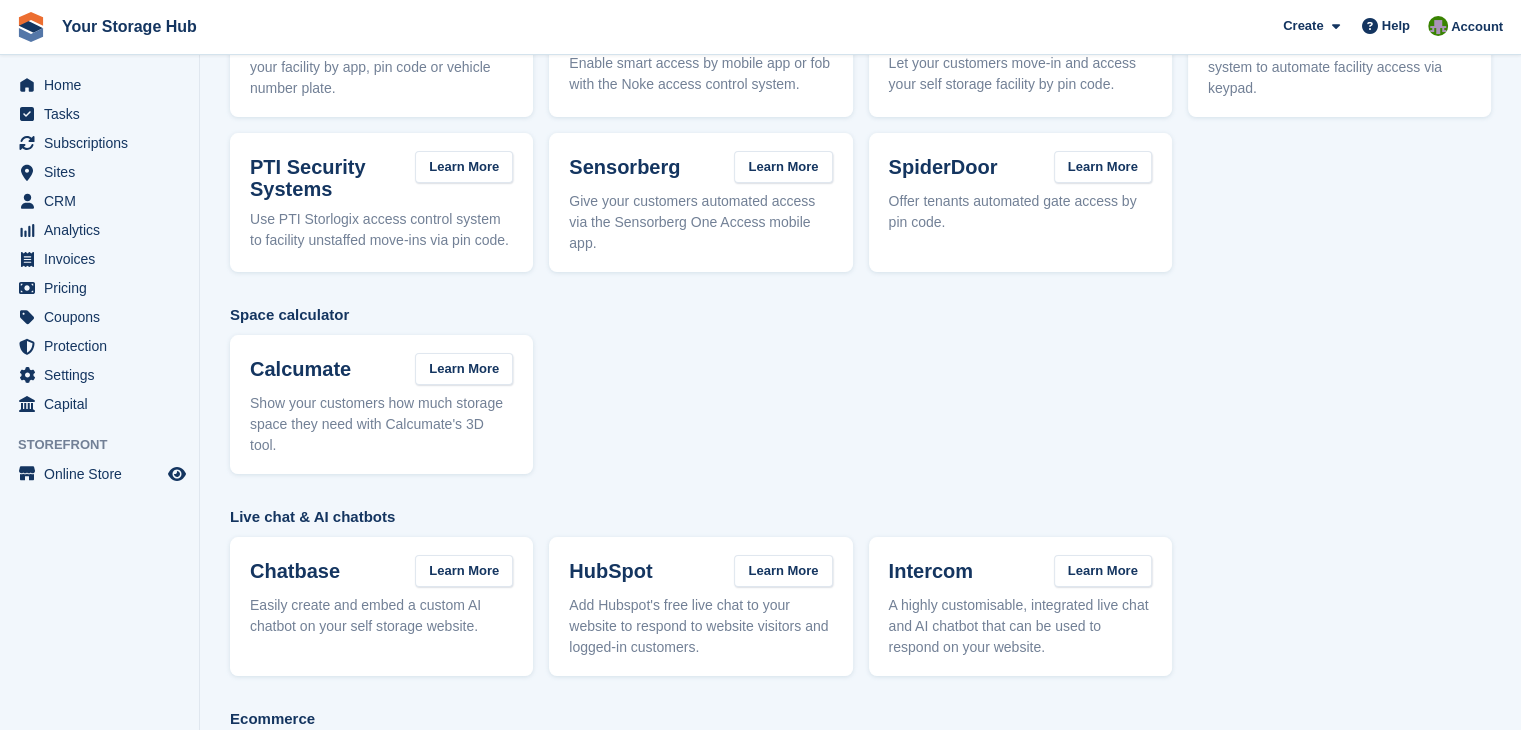 scroll, scrollTop: 0, scrollLeft: 0, axis: both 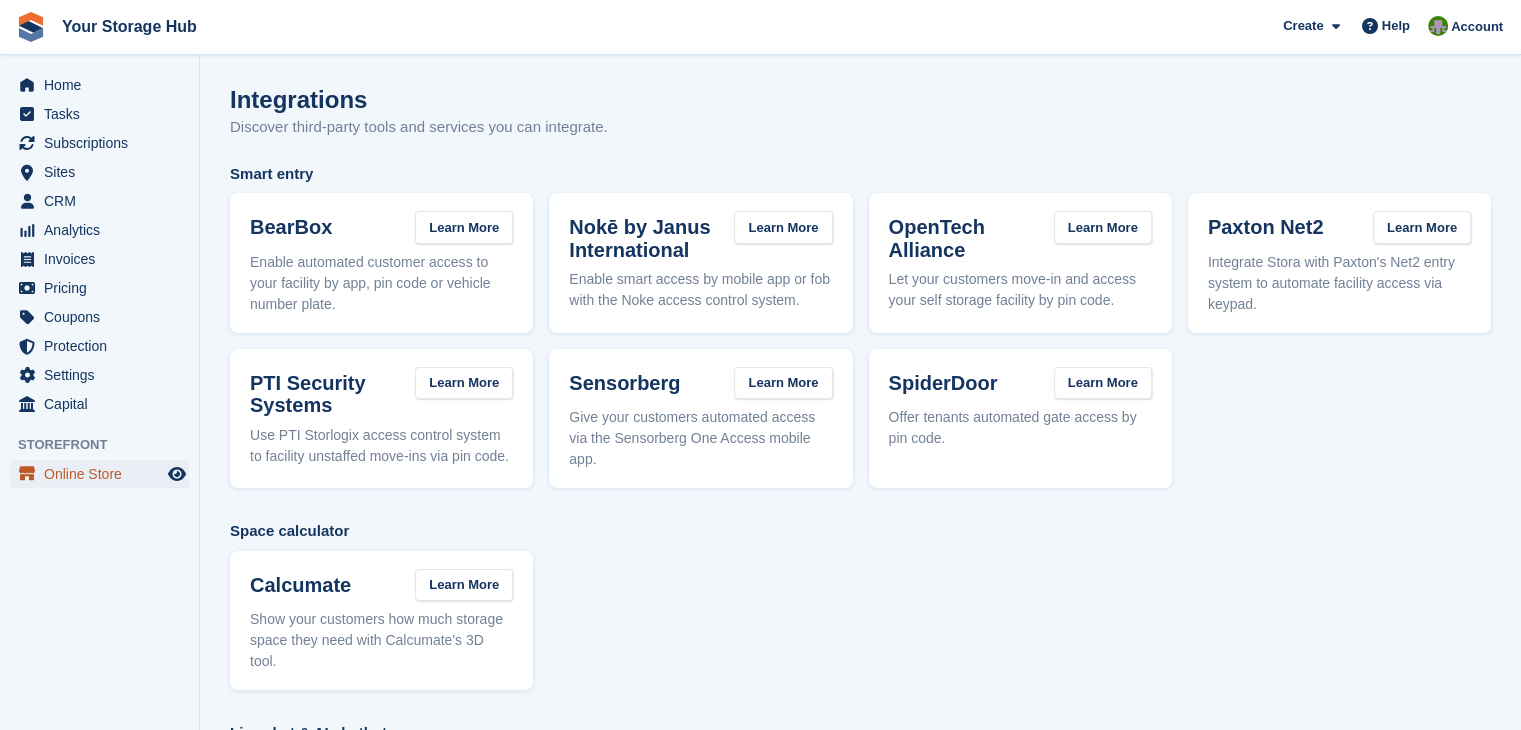 click on "Online Store" at bounding box center (104, 474) 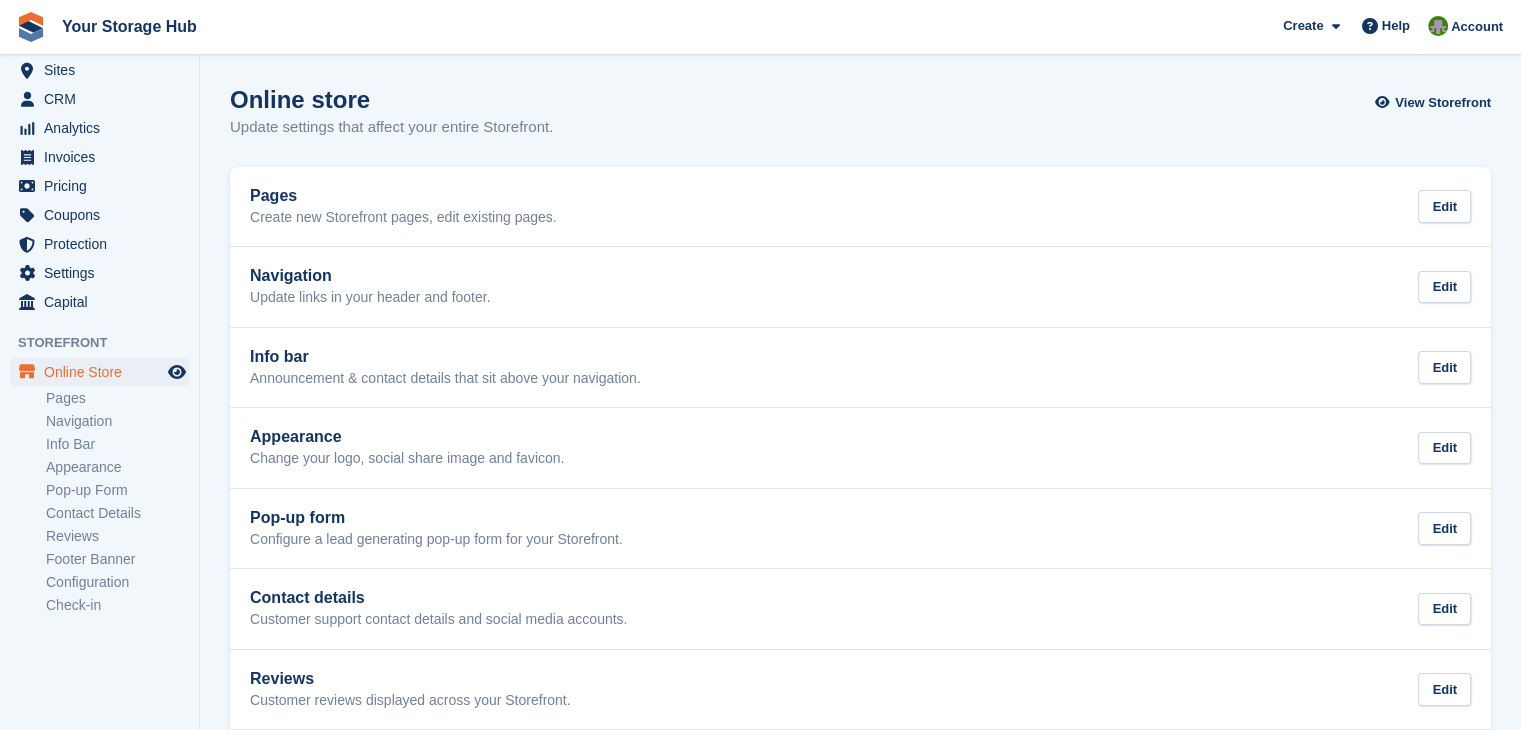 scroll, scrollTop: 108, scrollLeft: 0, axis: vertical 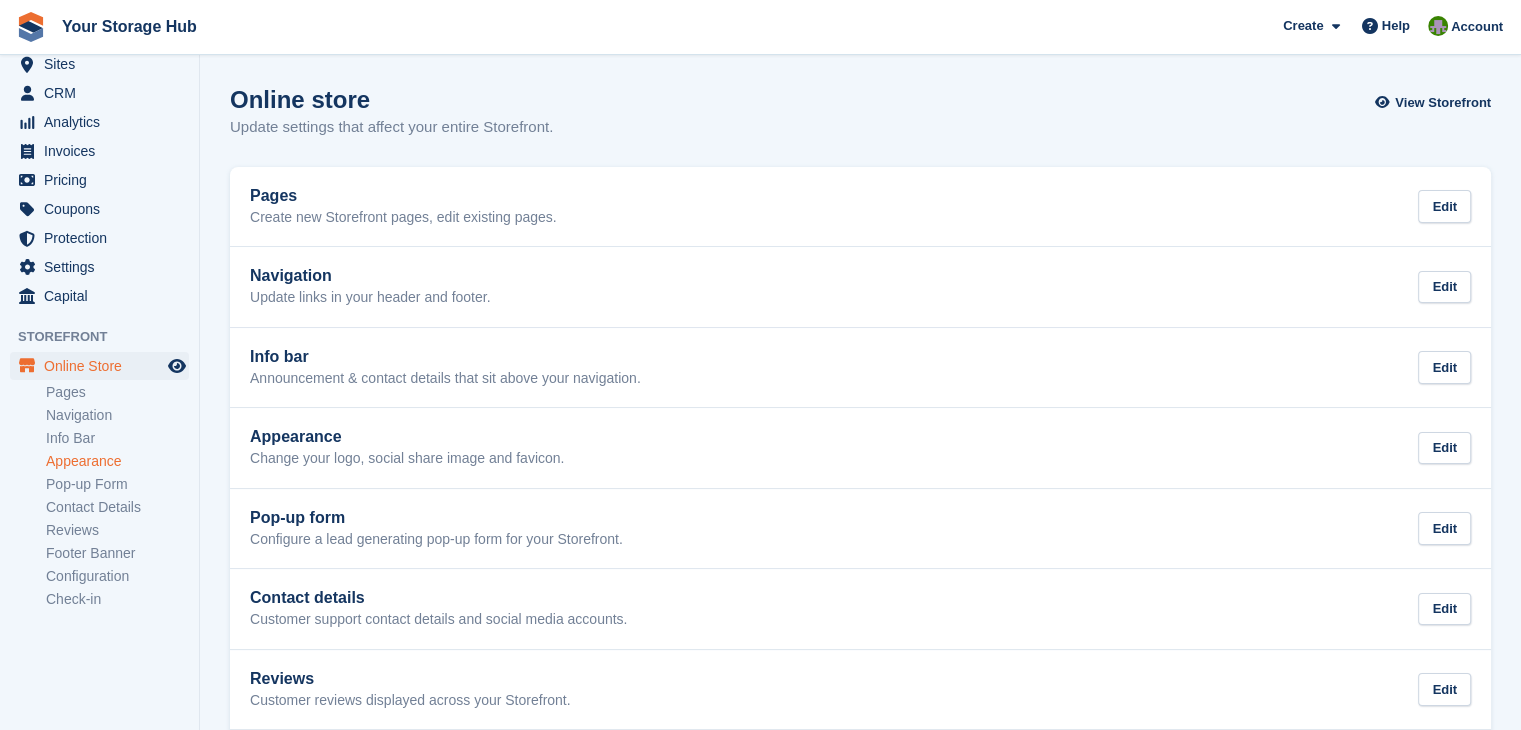click on "Appearance" at bounding box center [117, 461] 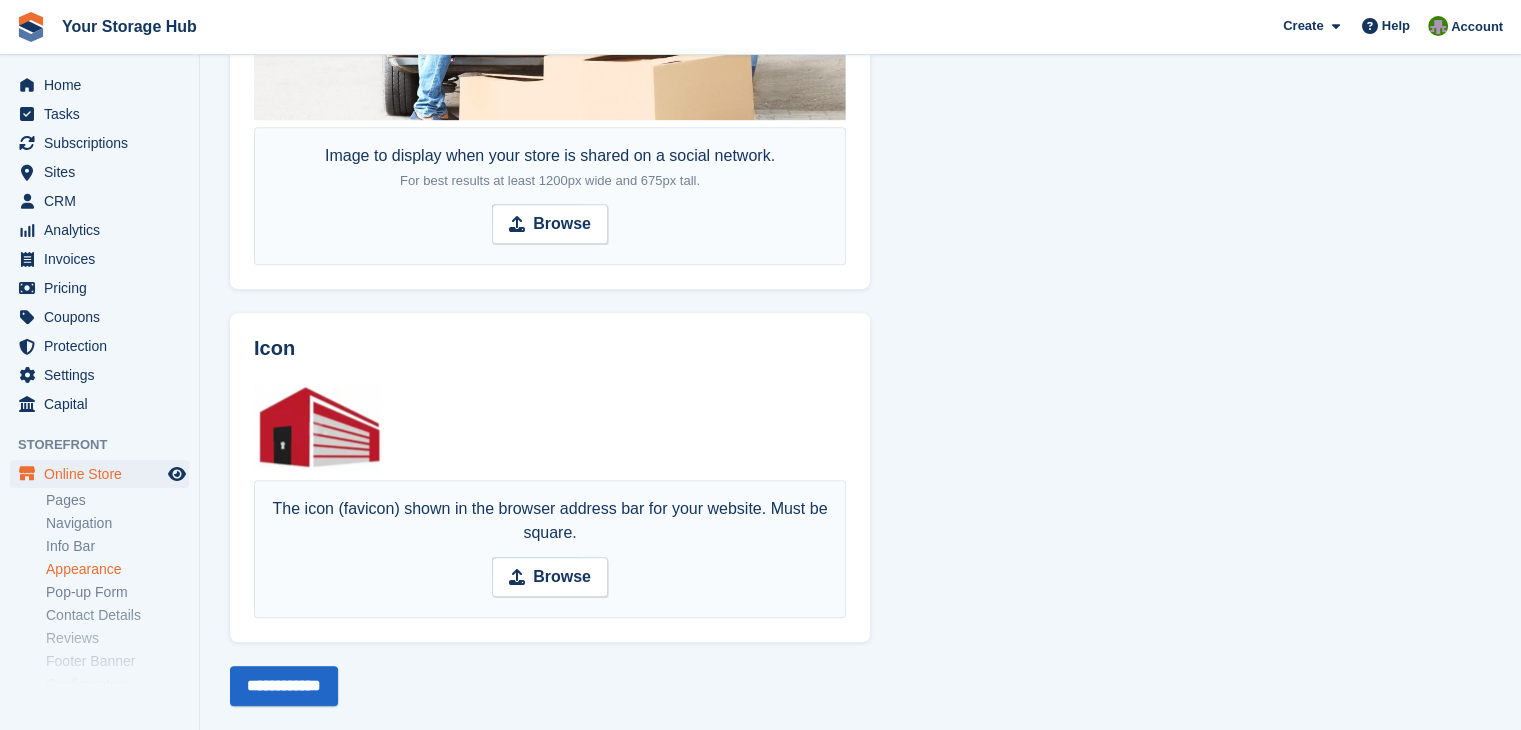 scroll, scrollTop: 1268, scrollLeft: 0, axis: vertical 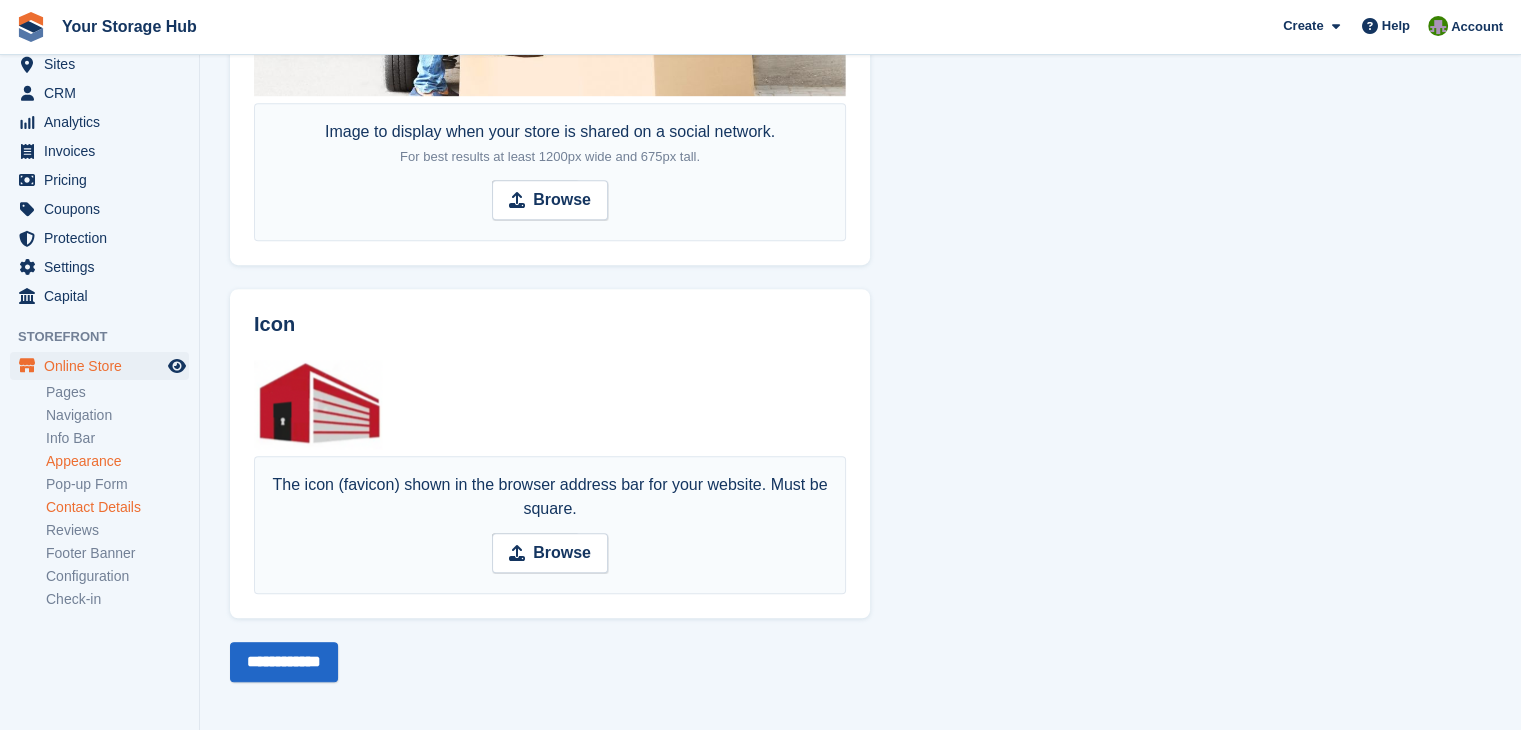 click on "Contact Details" at bounding box center (117, 507) 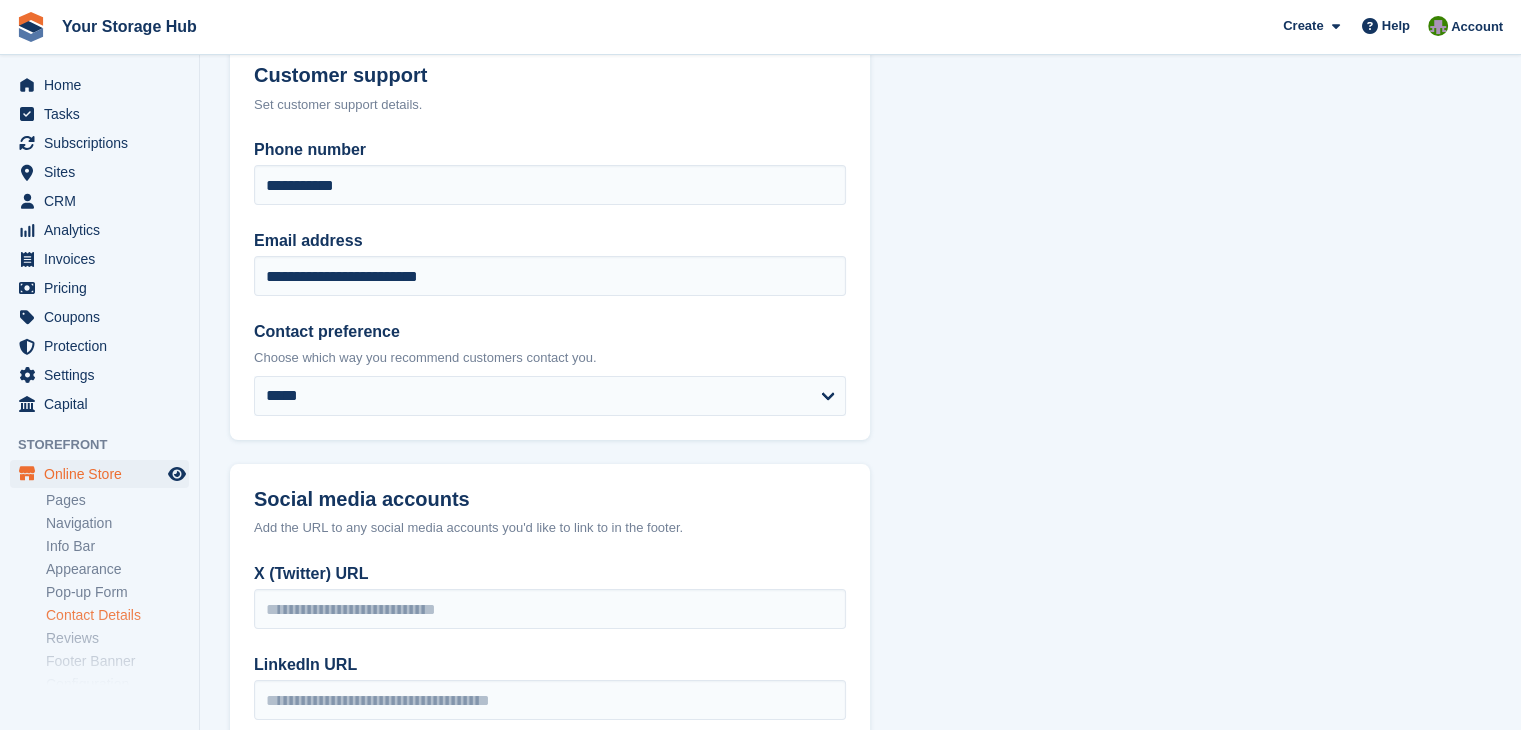 scroll, scrollTop: 416, scrollLeft: 0, axis: vertical 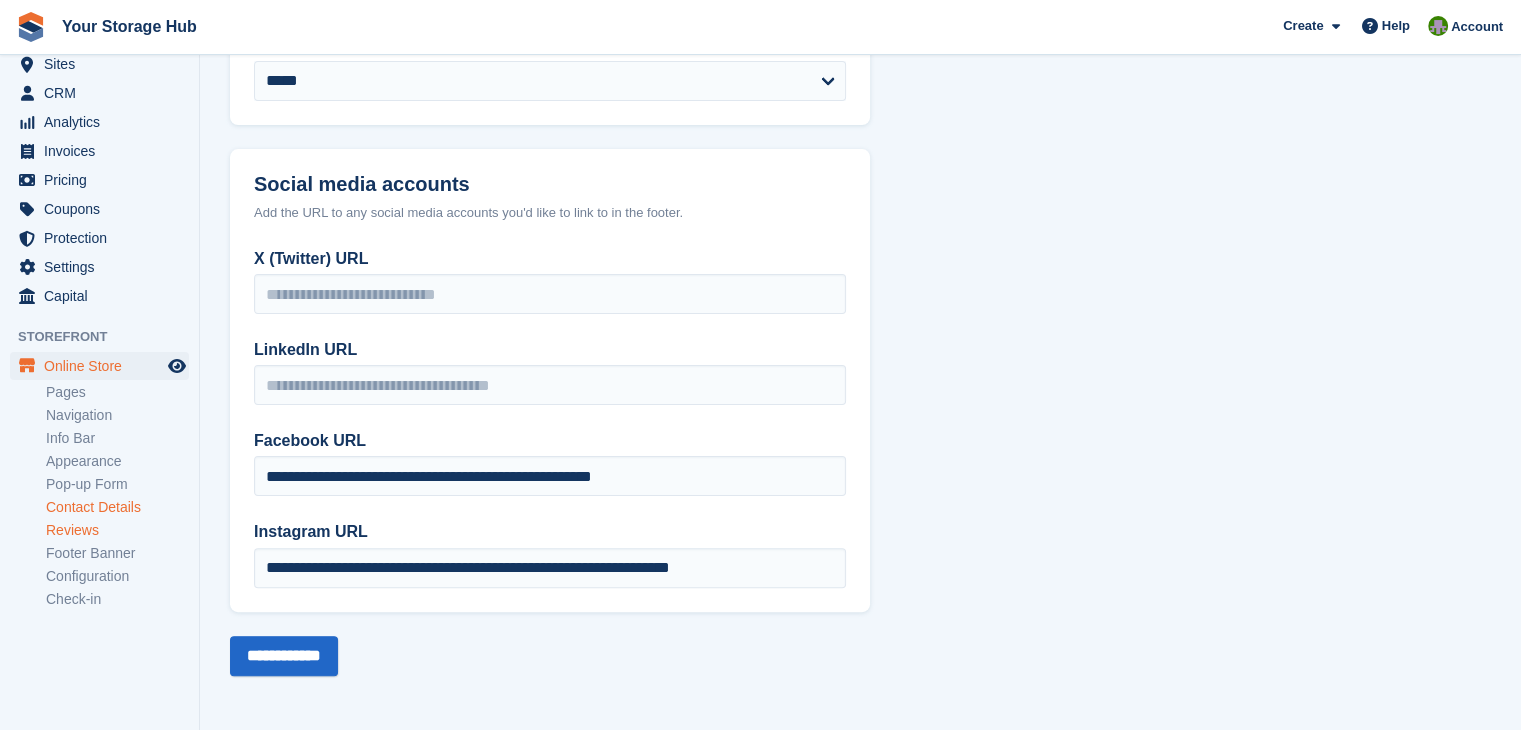click on "Reviews" at bounding box center [117, 530] 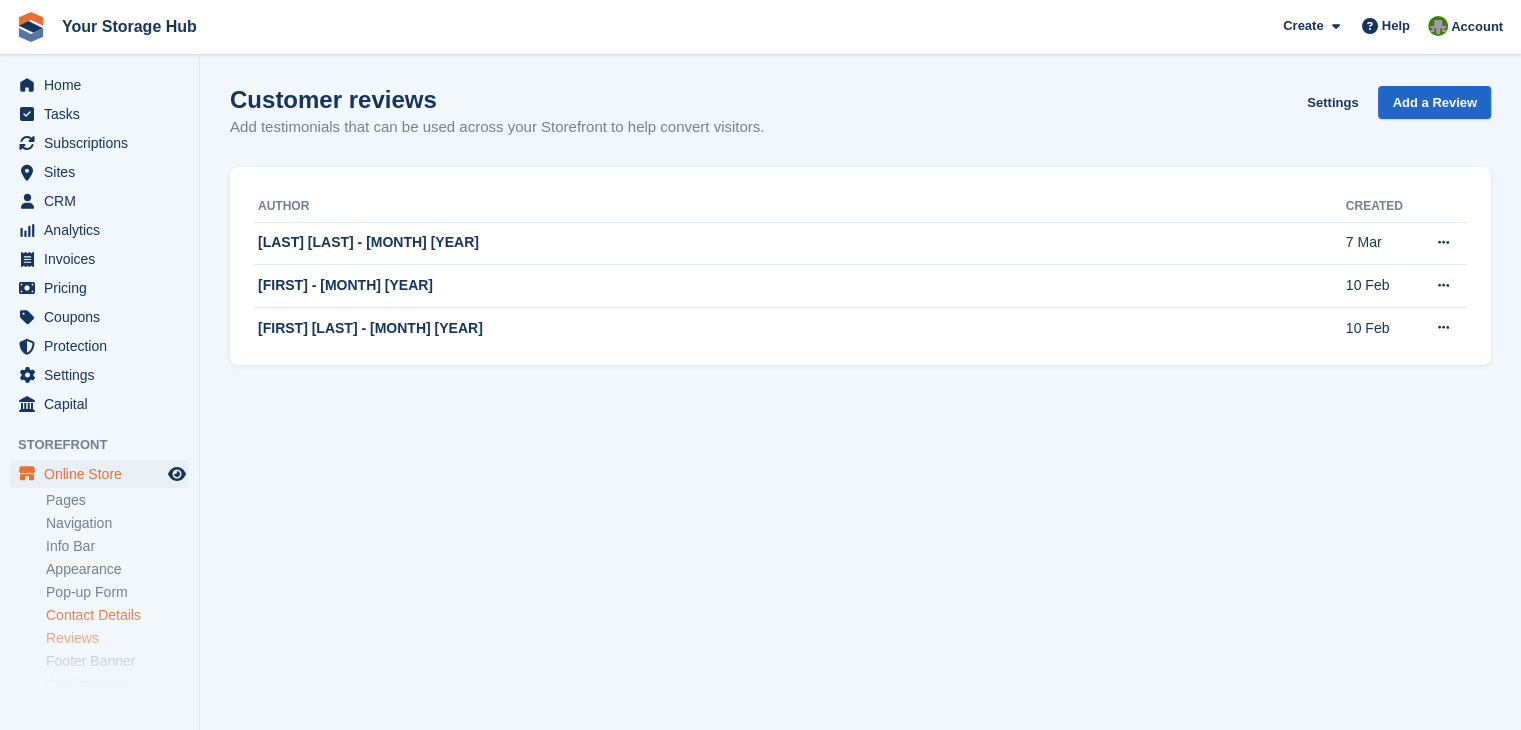 scroll, scrollTop: 108, scrollLeft: 0, axis: vertical 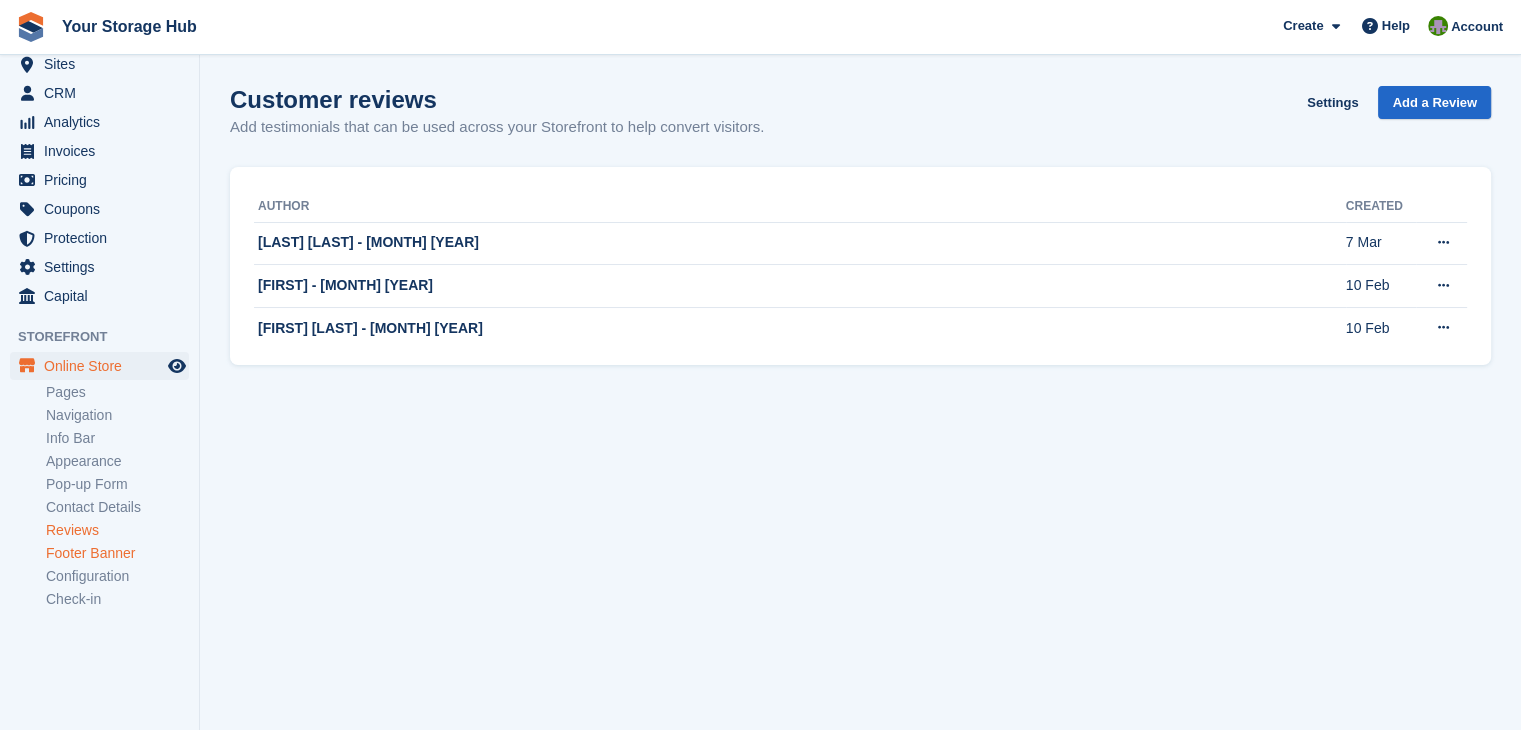 click on "Footer Banner" at bounding box center (117, 553) 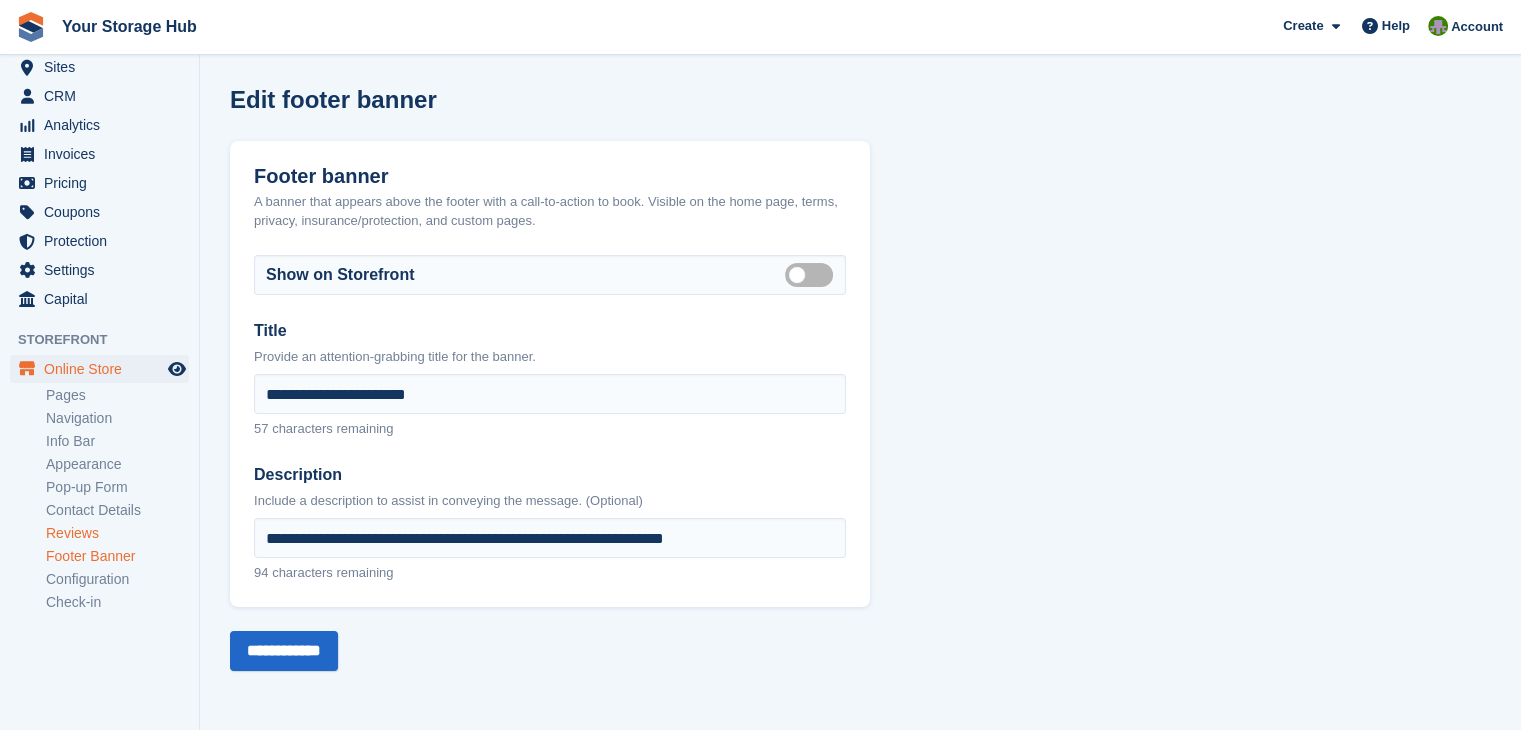 scroll, scrollTop: 108, scrollLeft: 0, axis: vertical 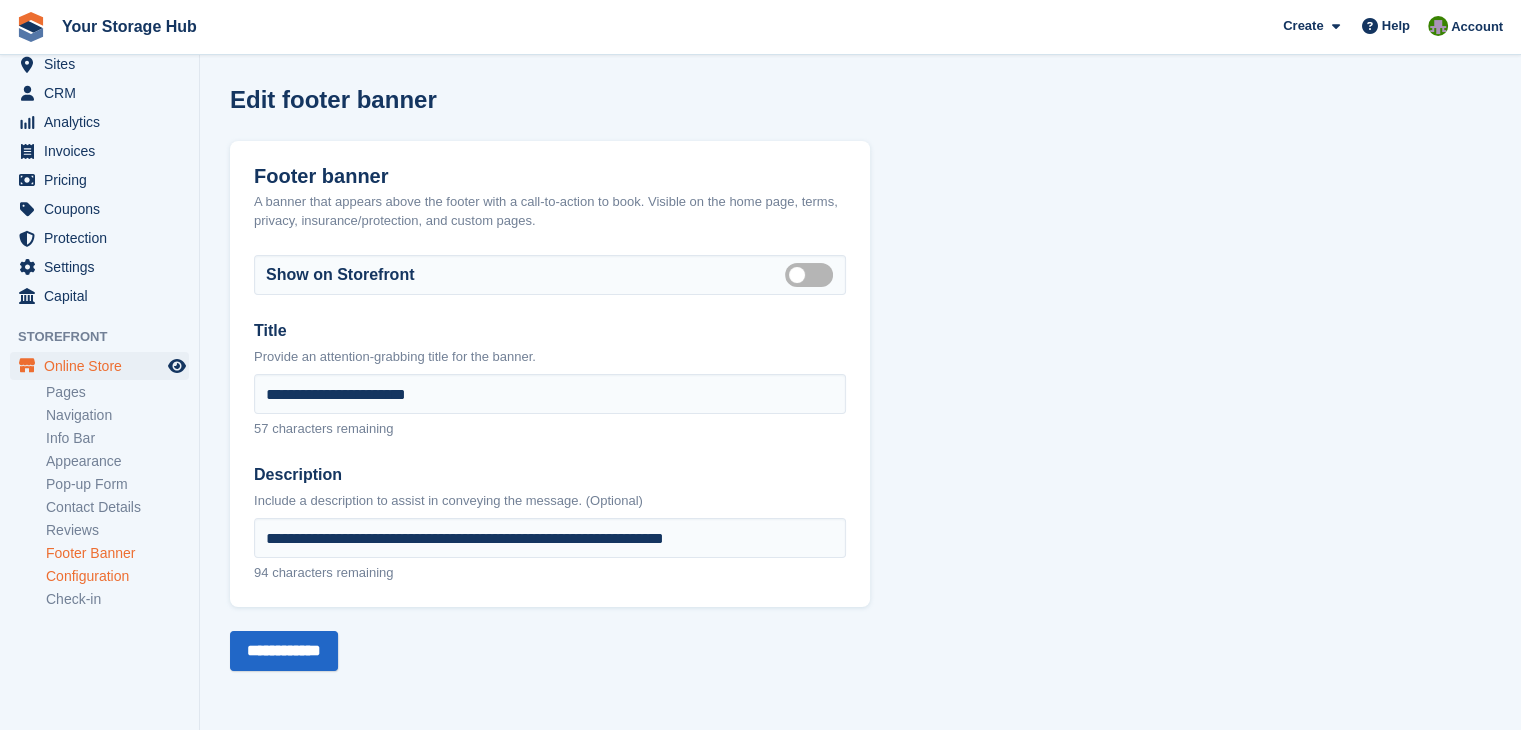 click on "Configuration" at bounding box center (117, 576) 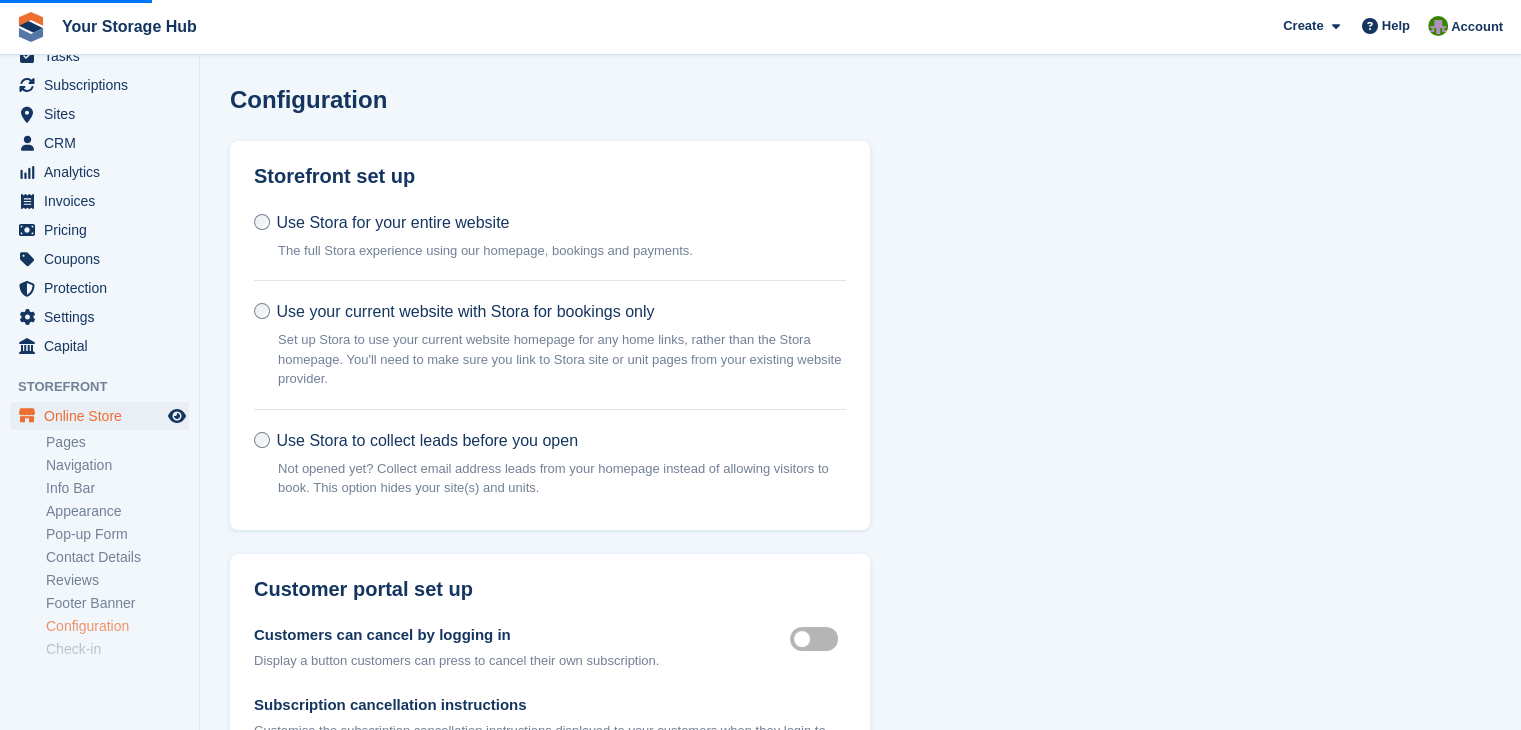 scroll, scrollTop: 108, scrollLeft: 0, axis: vertical 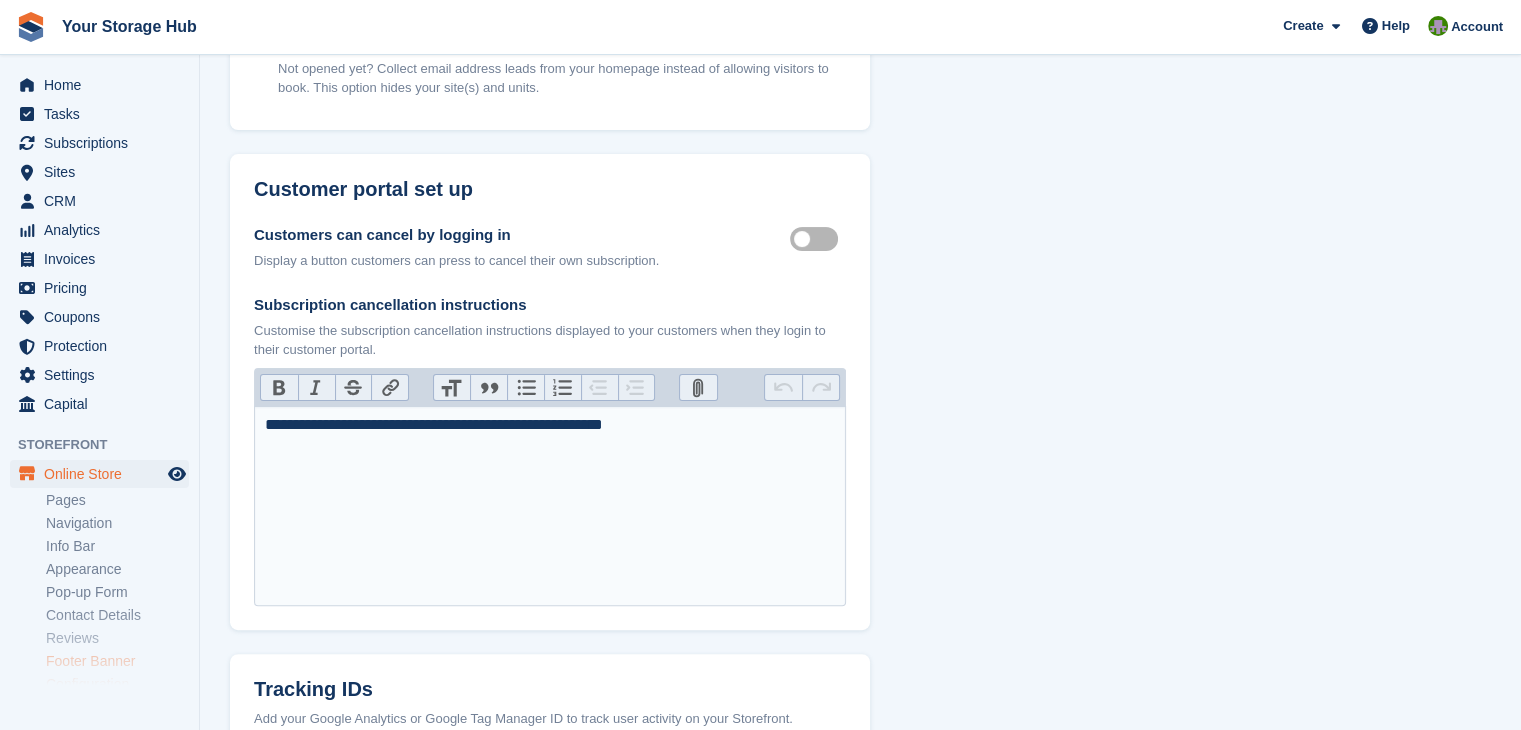 click on "Footer Banner" at bounding box center [117, 661] 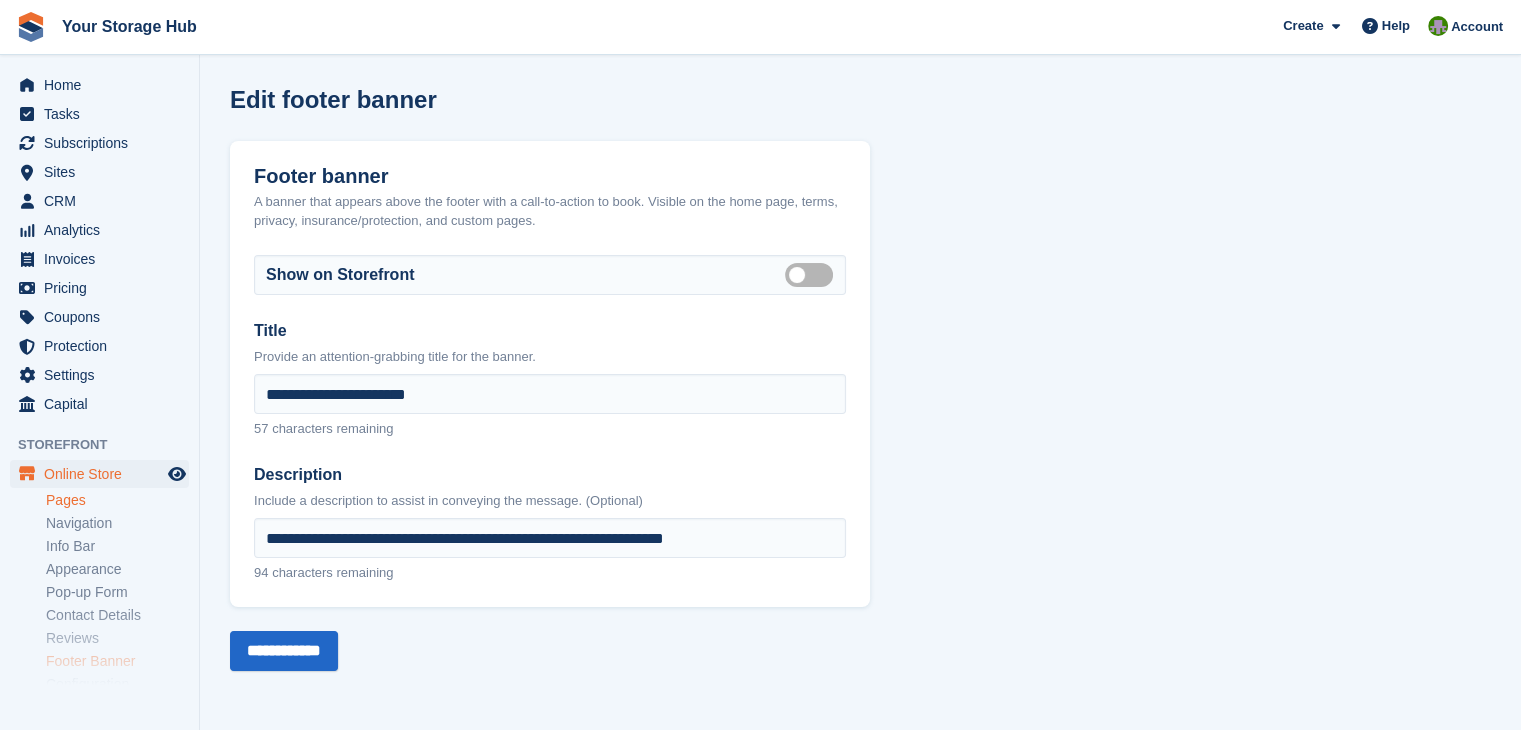 click on "Pages" at bounding box center [117, 500] 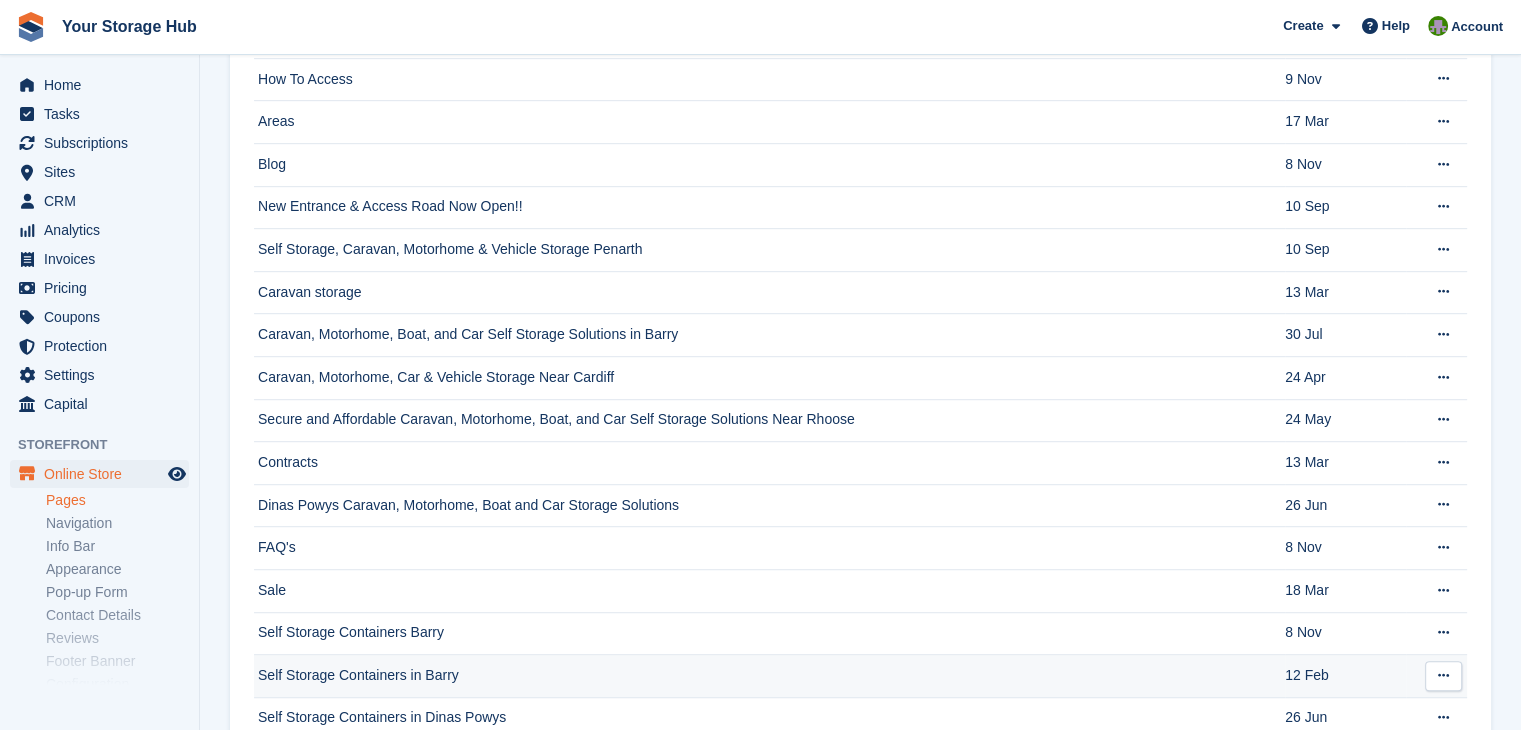 scroll, scrollTop: 1305, scrollLeft: 0, axis: vertical 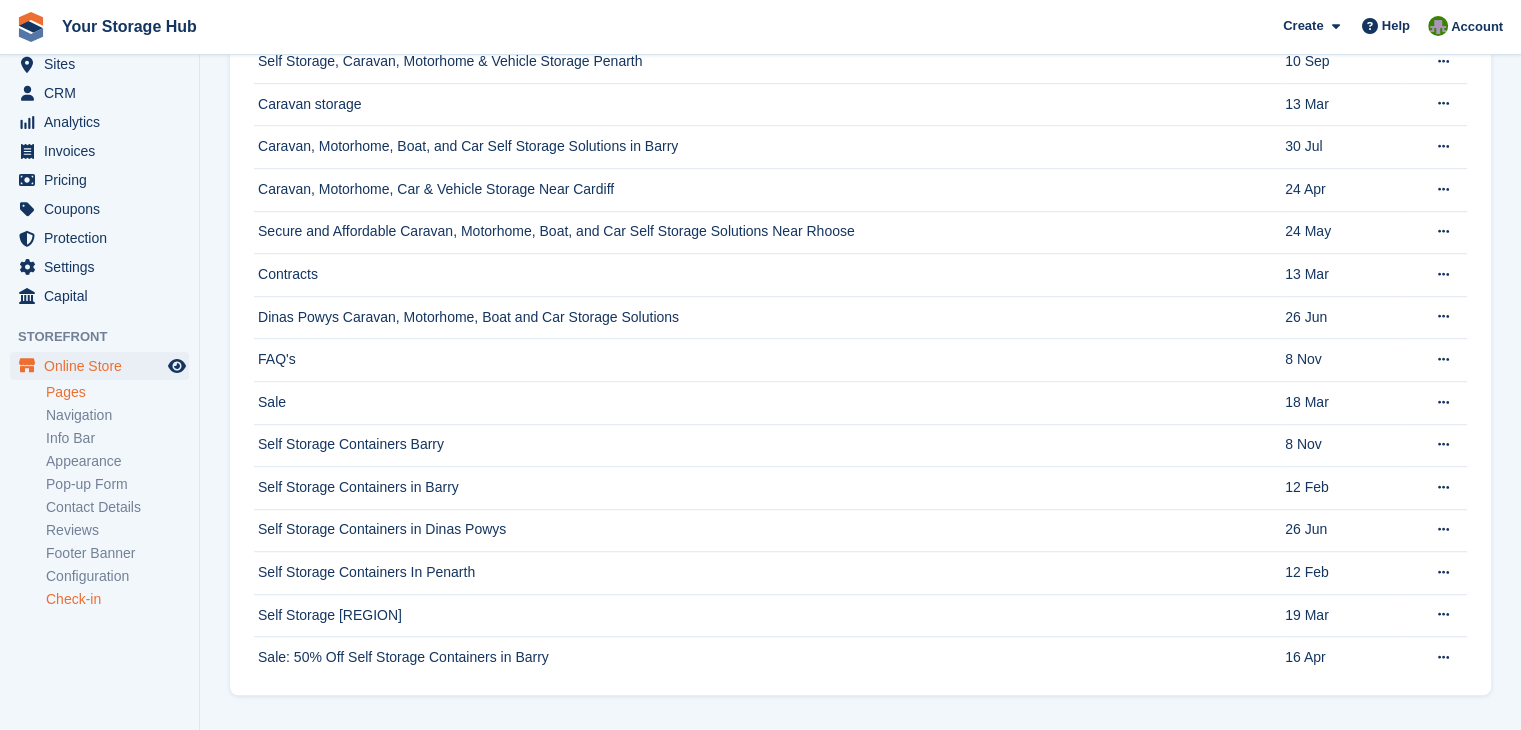 click on "Check-in" at bounding box center (117, 599) 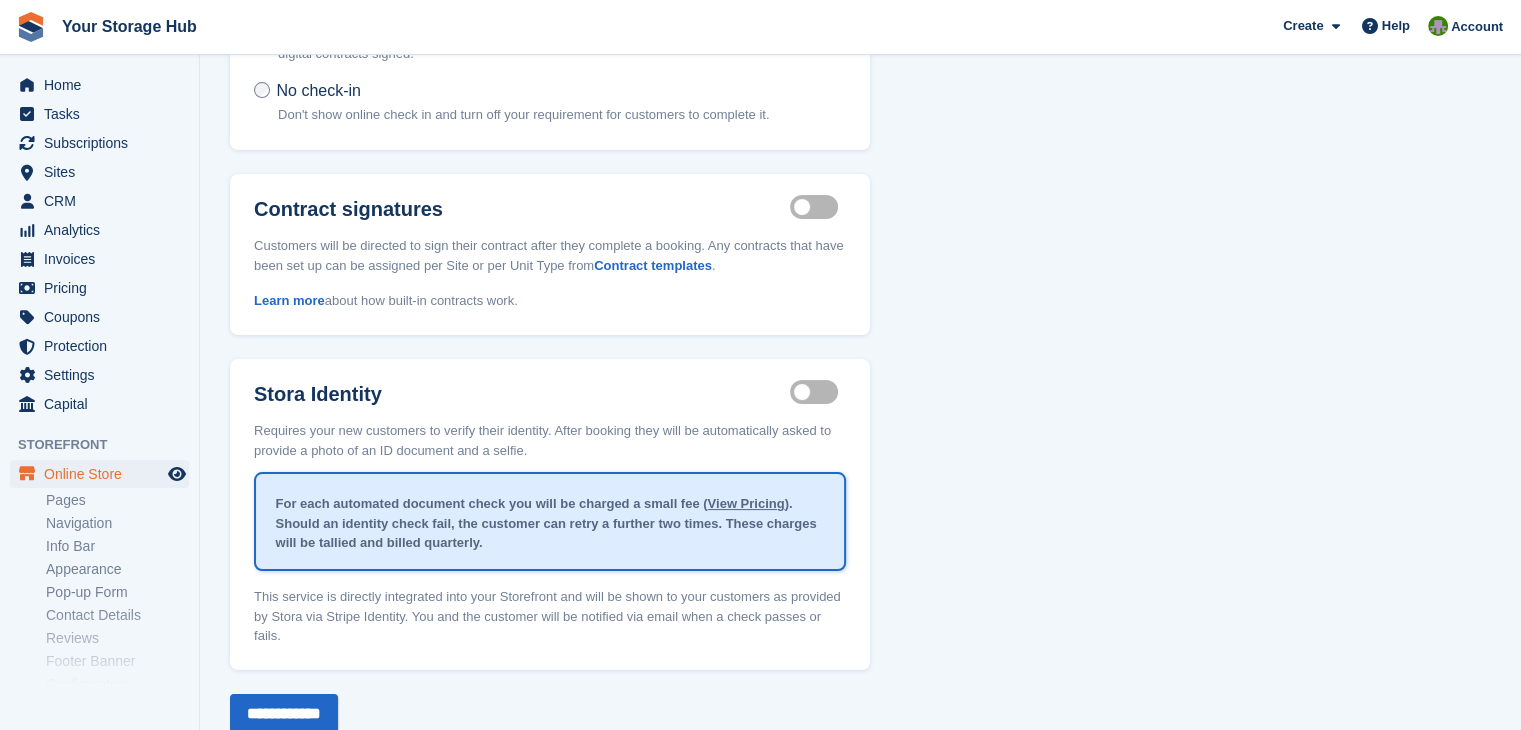 scroll, scrollTop: 249, scrollLeft: 0, axis: vertical 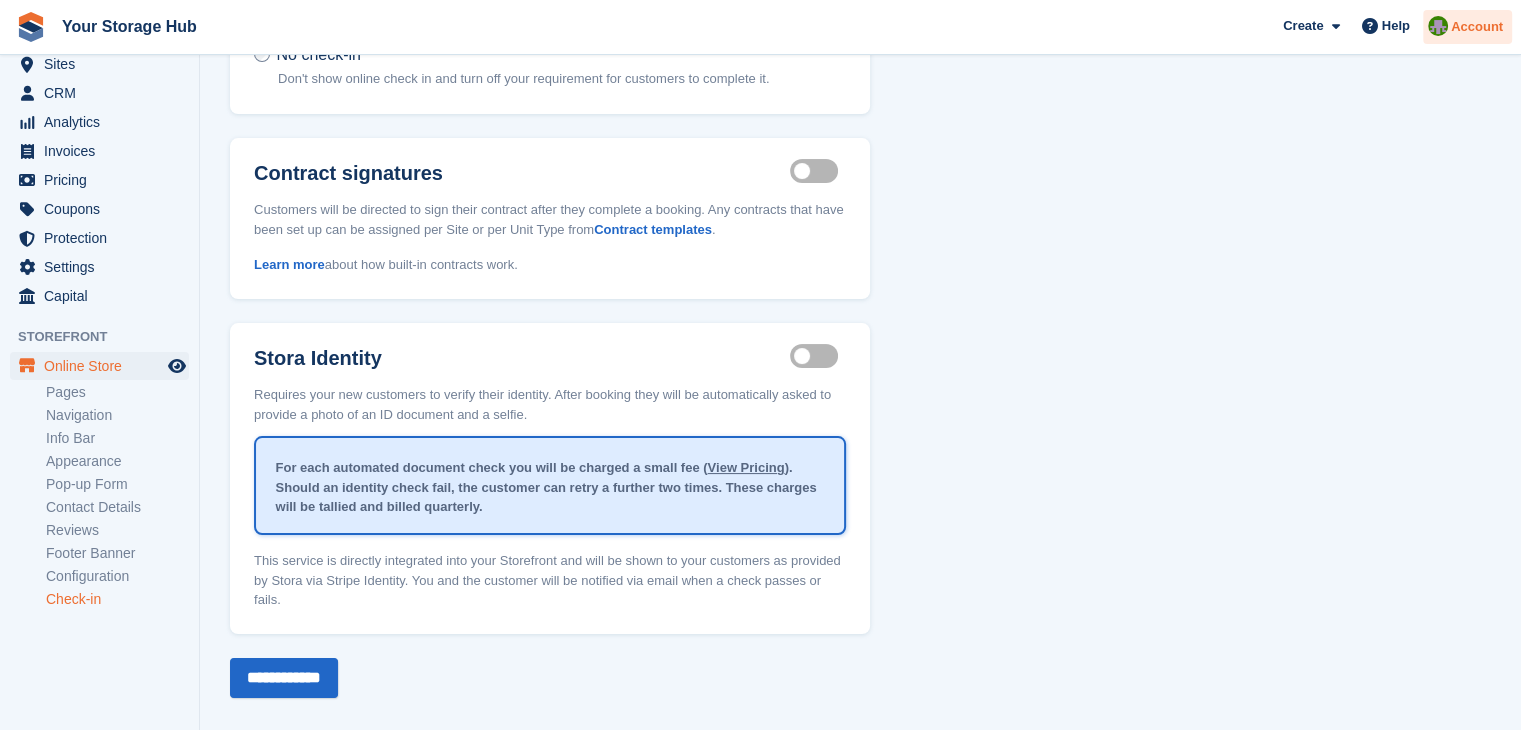 click on "Account" at bounding box center (1477, 27) 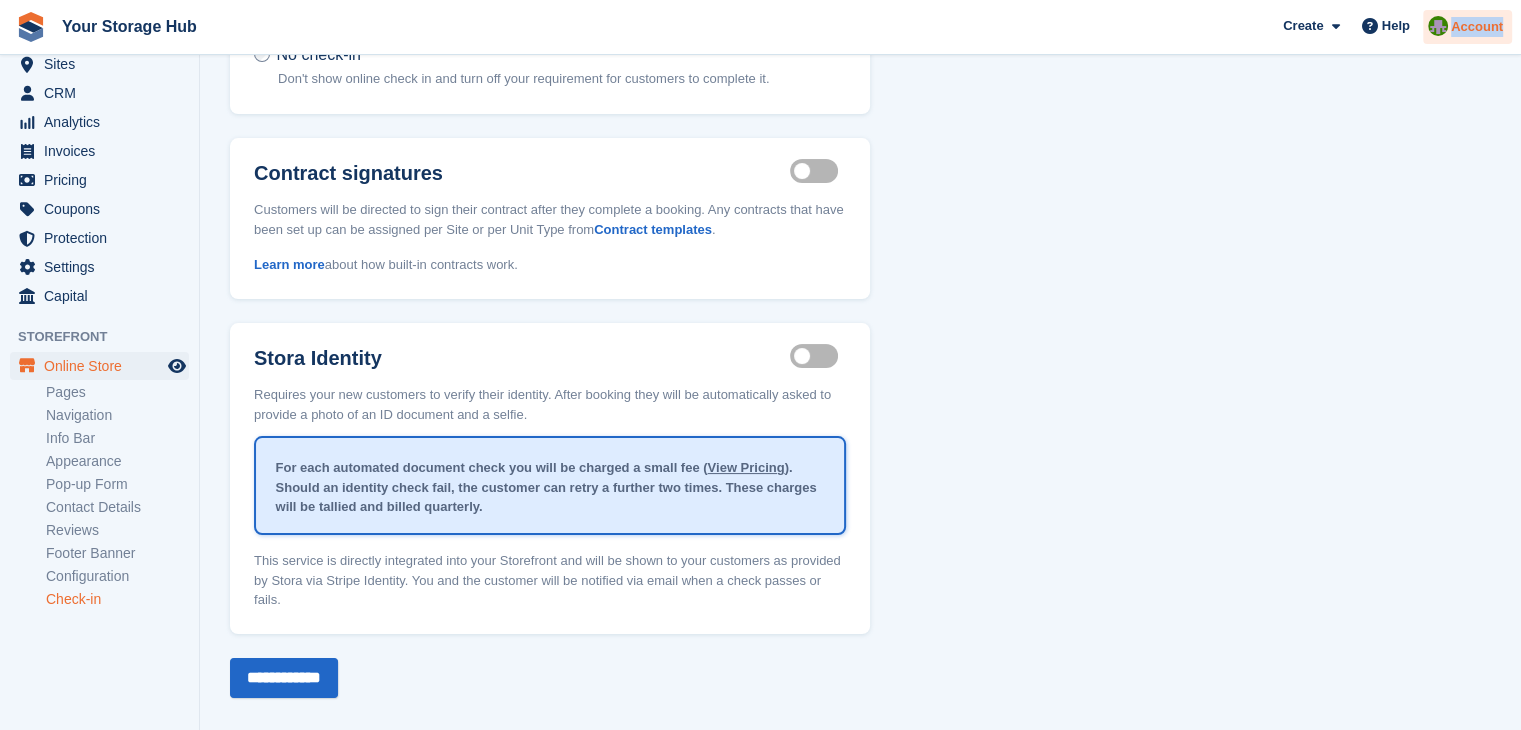 click on "Account" at bounding box center [1477, 27] 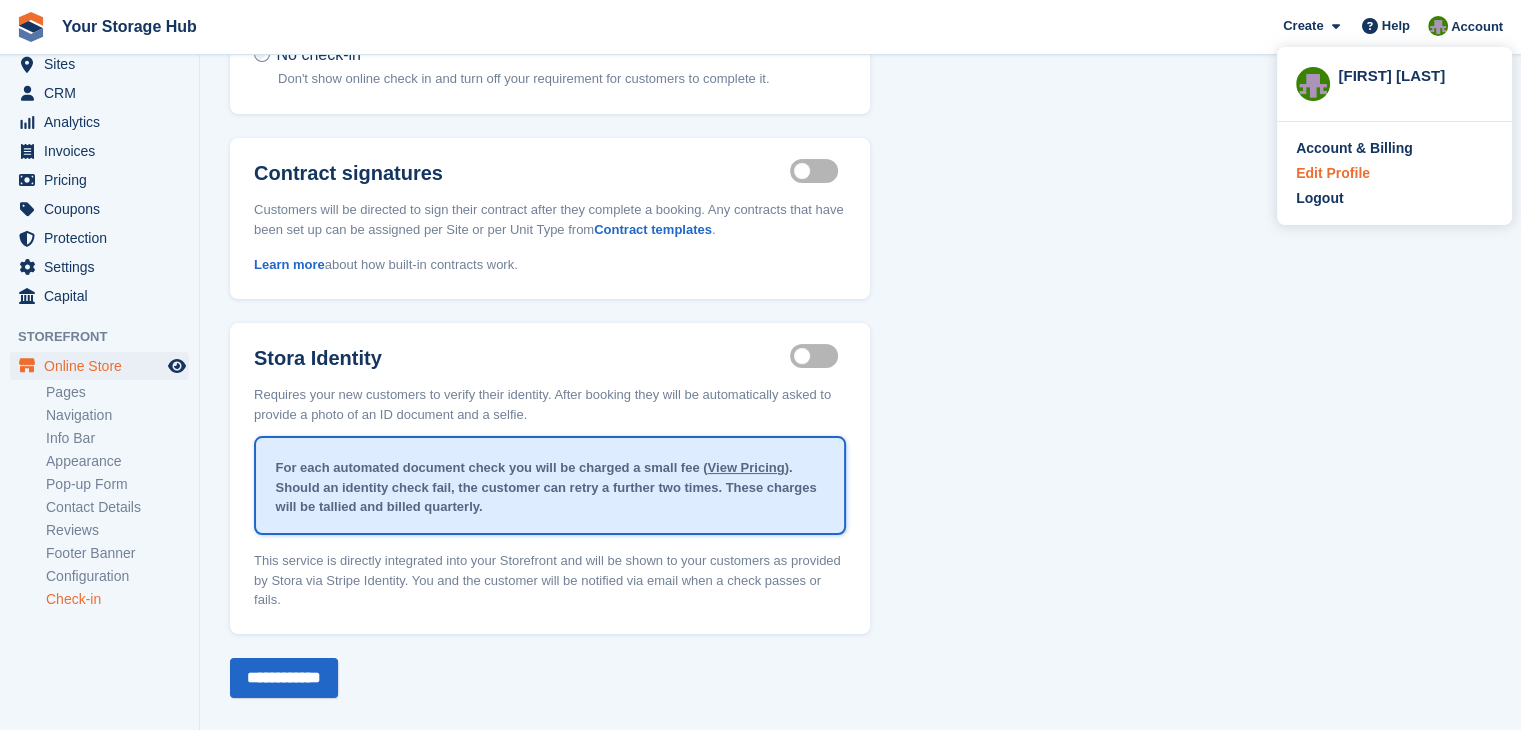 click on "Edit Profile" at bounding box center [1333, 173] 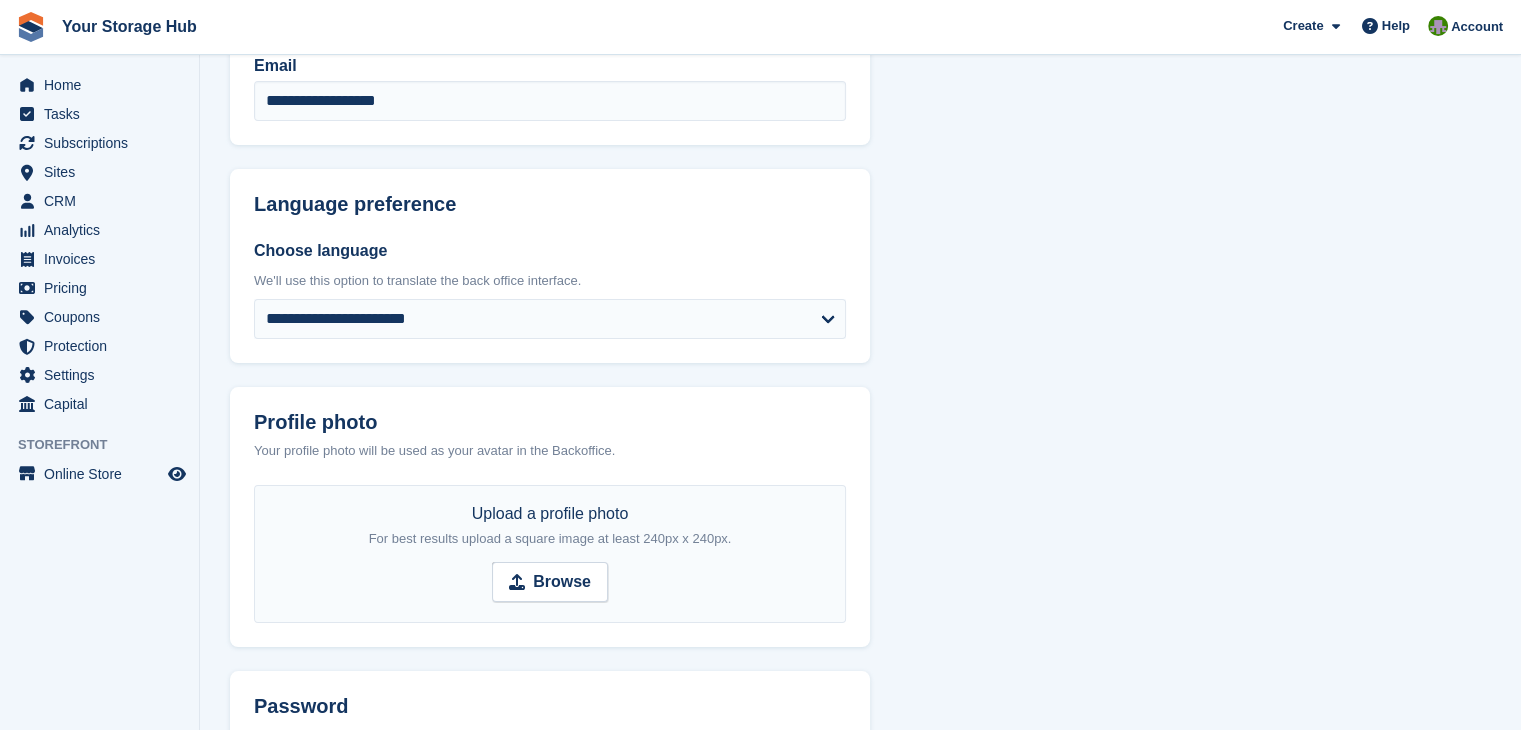 scroll, scrollTop: 0, scrollLeft: 0, axis: both 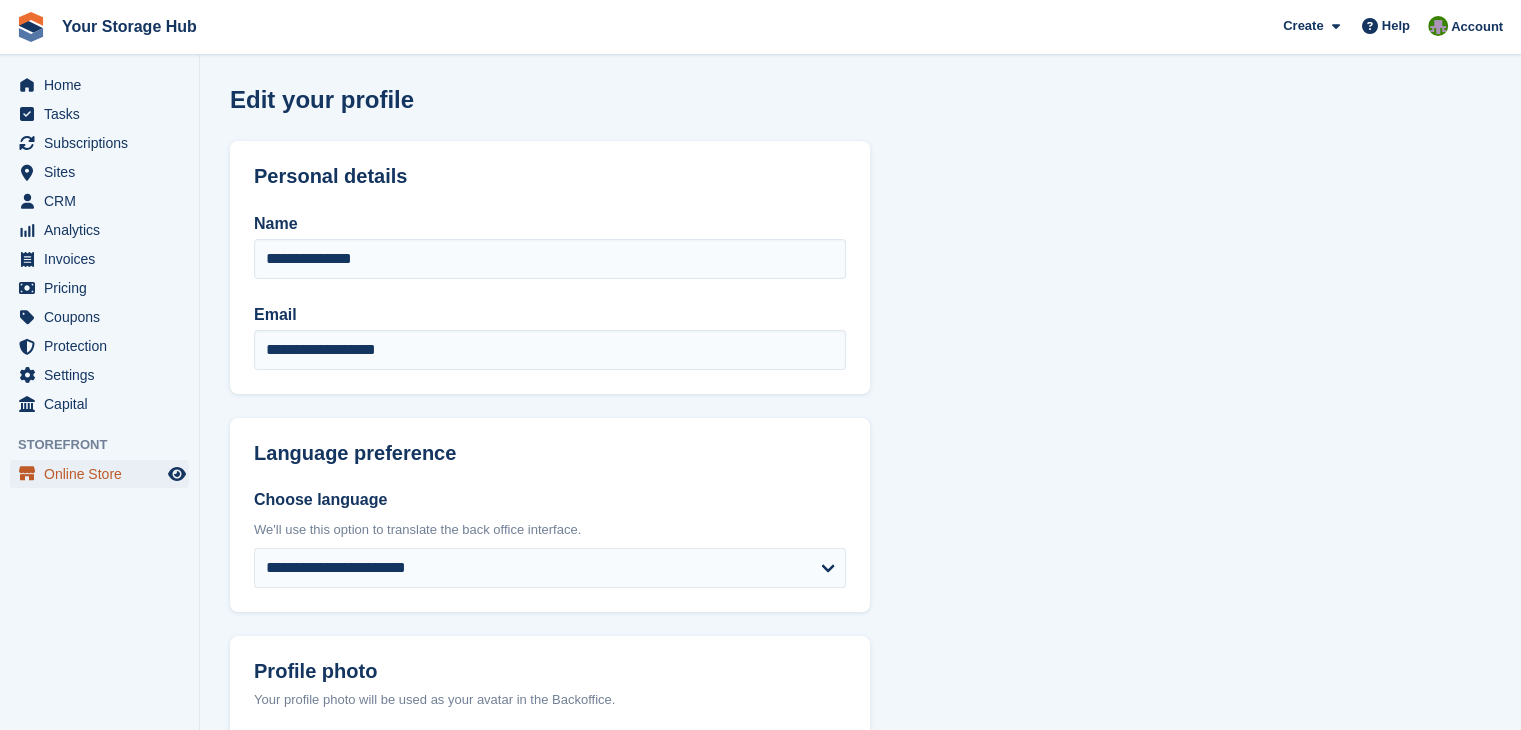 click on "Online Store" at bounding box center [104, 474] 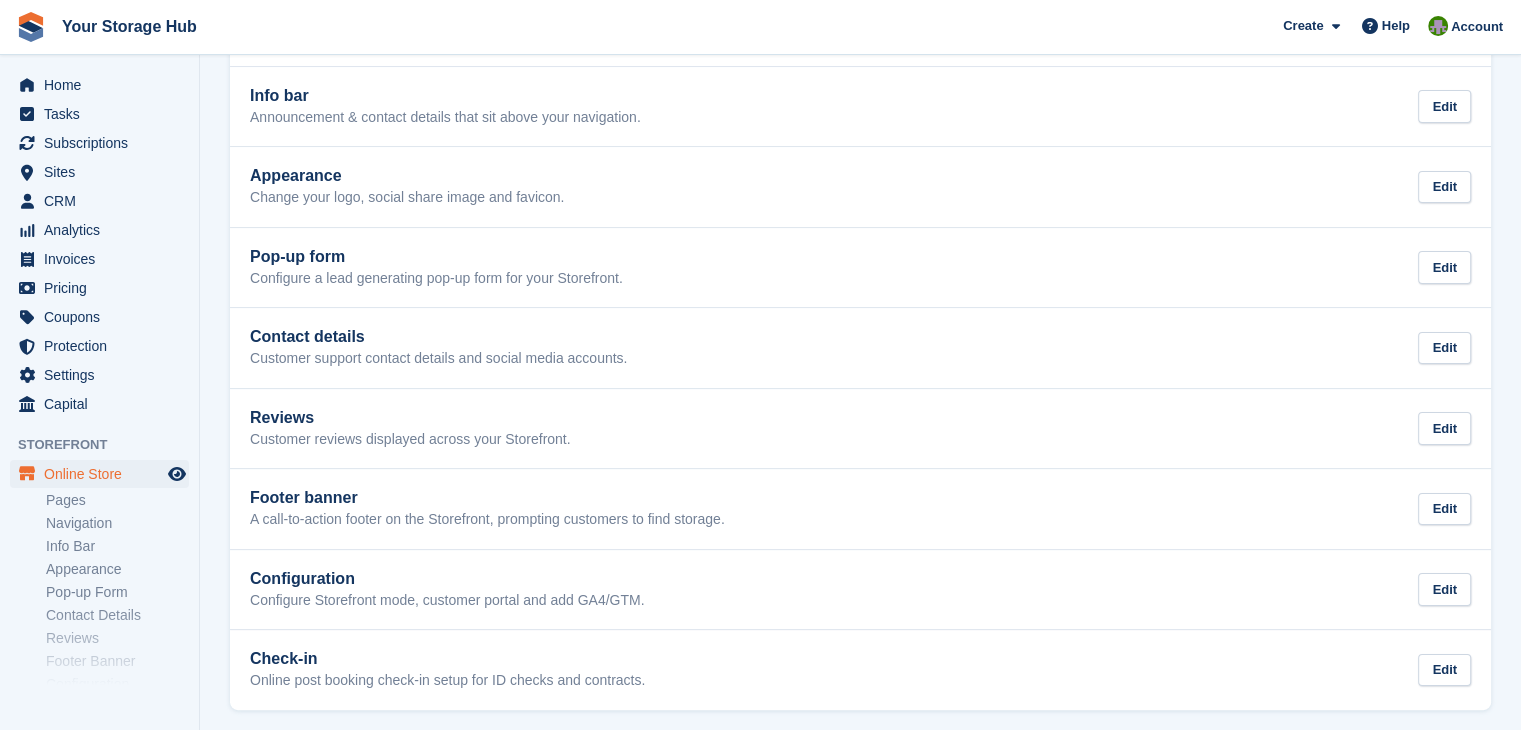 scroll, scrollTop: 271, scrollLeft: 0, axis: vertical 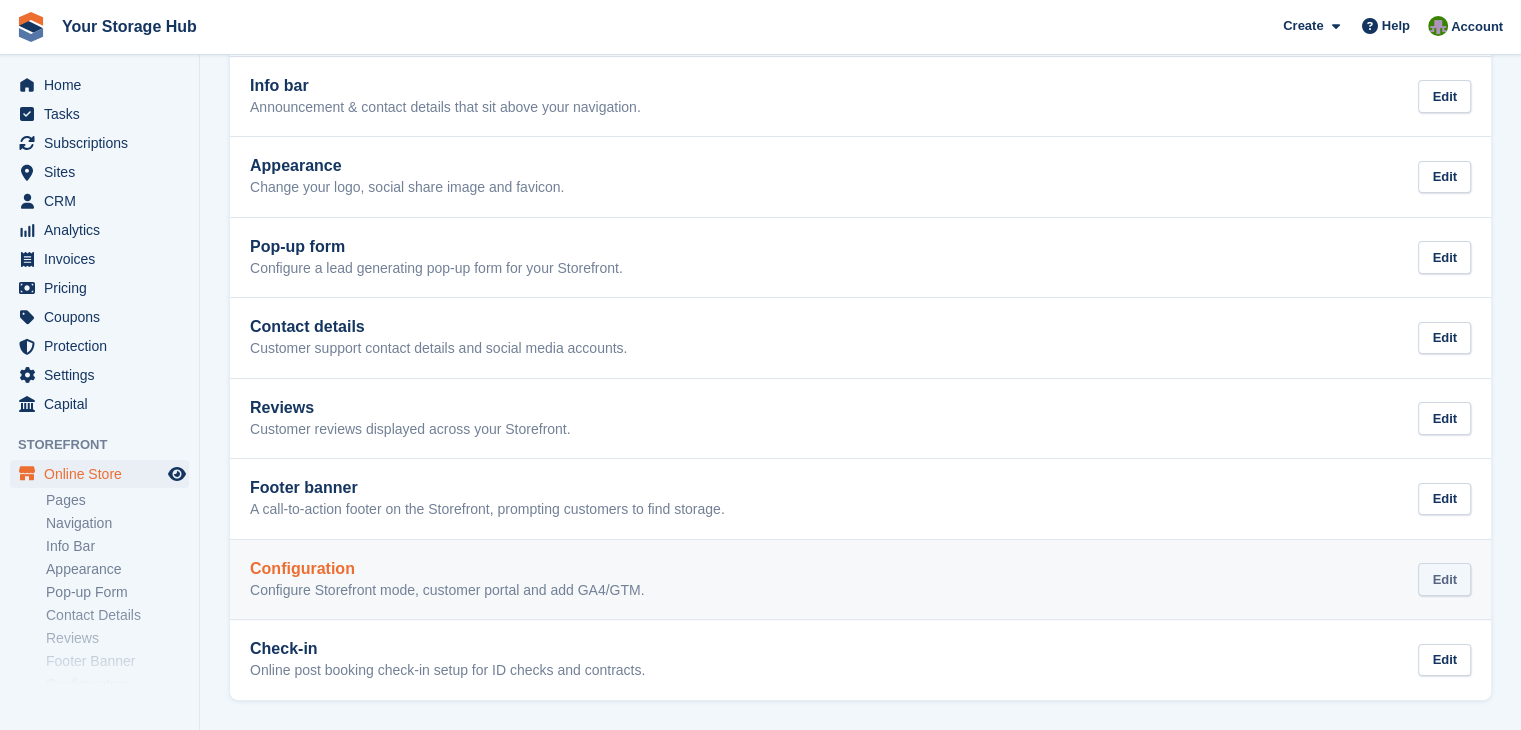 click on "Edit" at bounding box center (1444, 579) 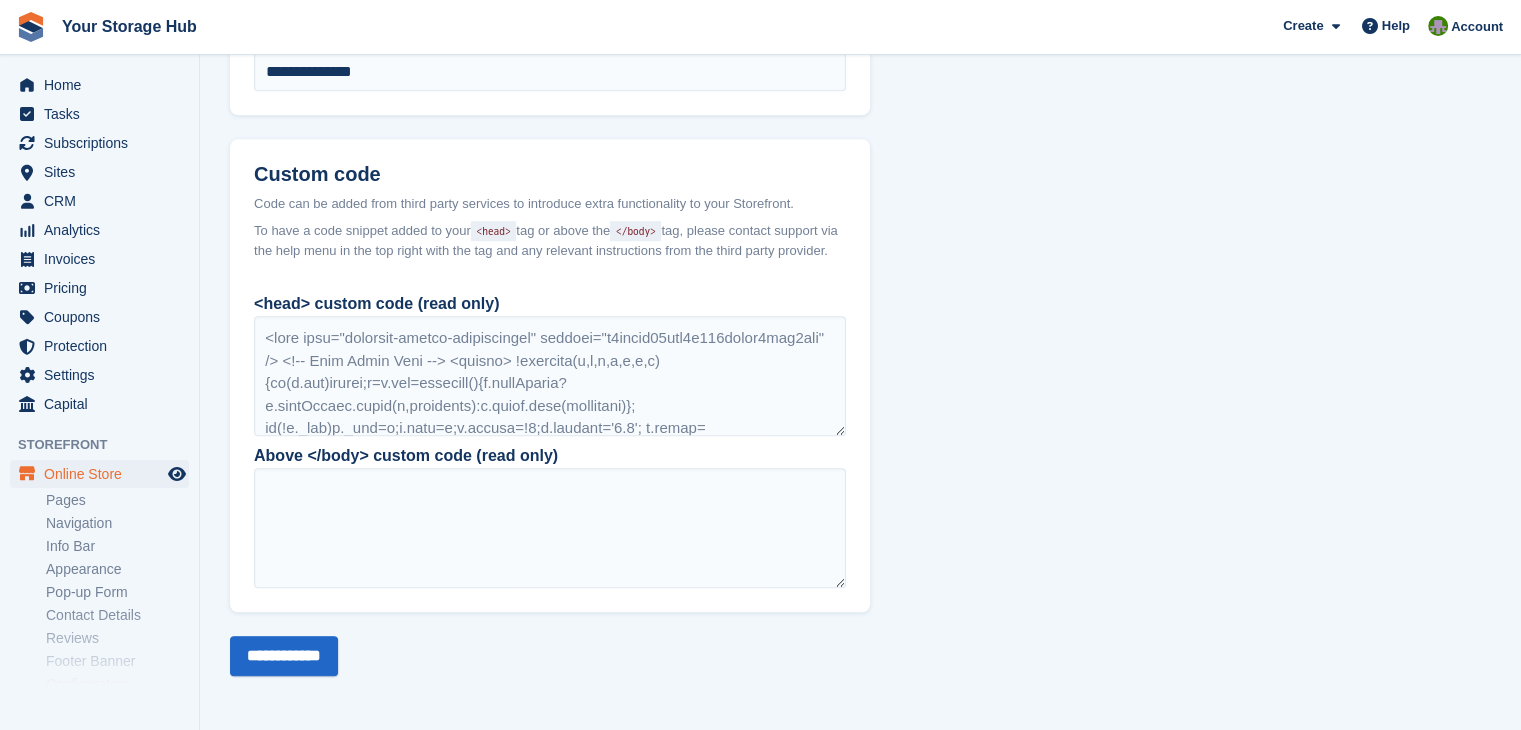 scroll, scrollTop: 1469, scrollLeft: 0, axis: vertical 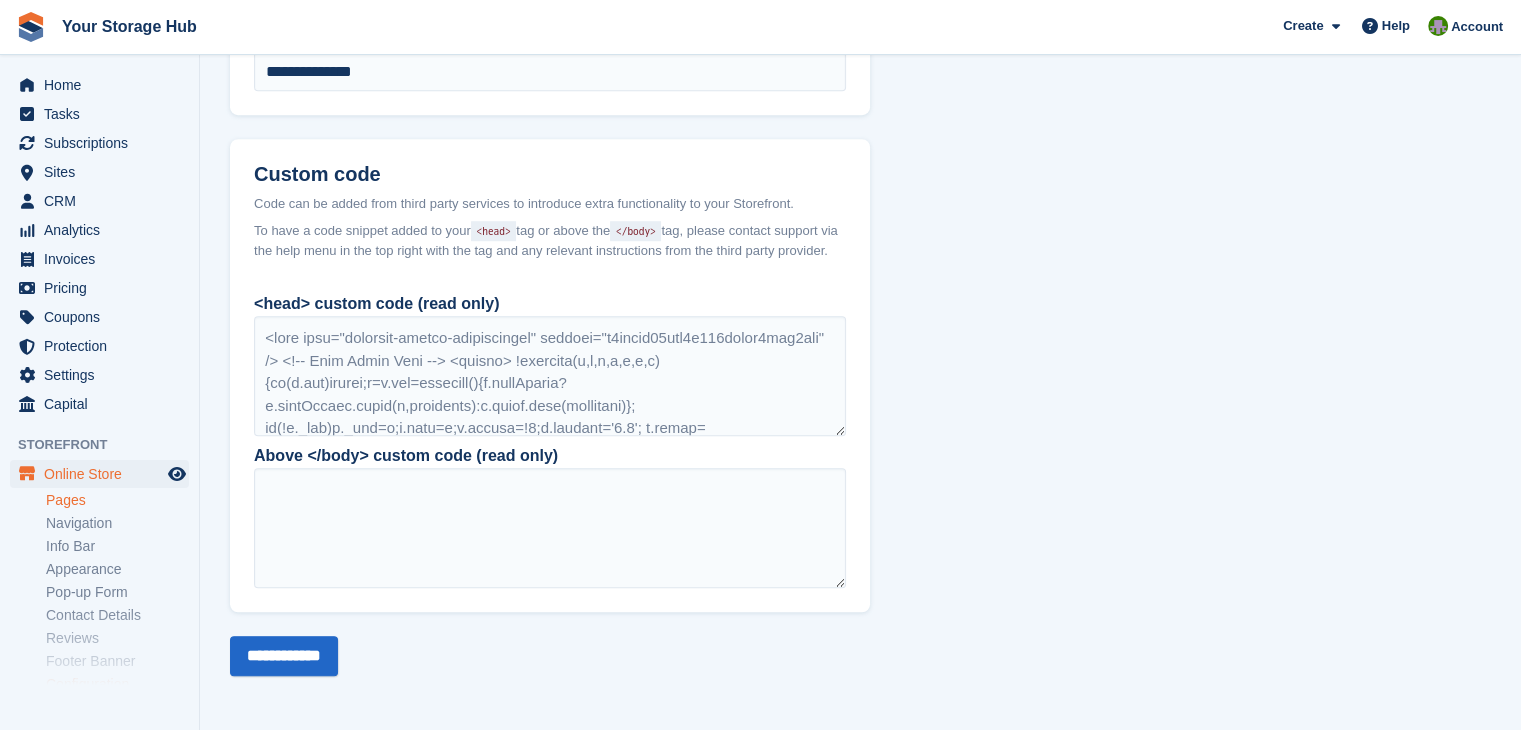 click on "Pages" at bounding box center [117, 500] 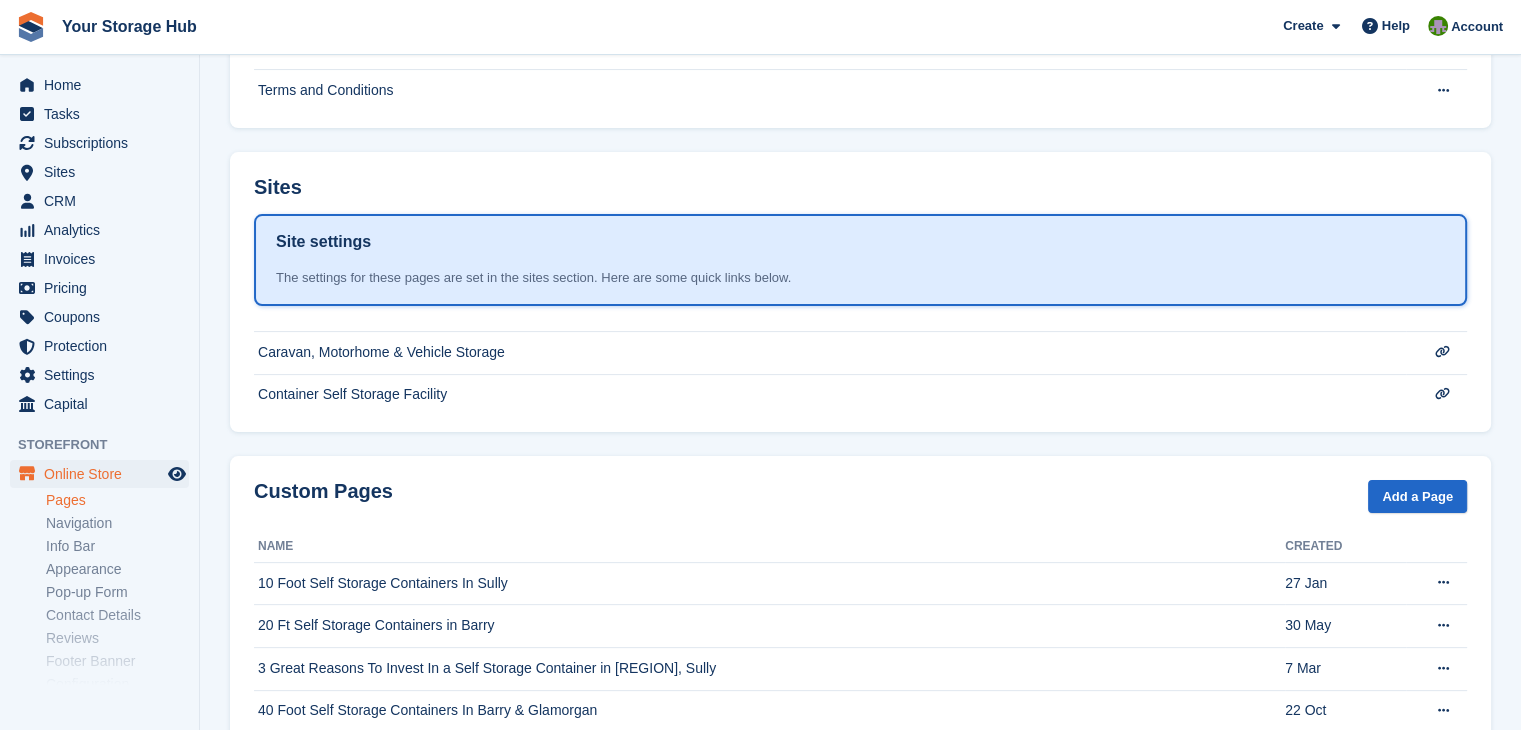 scroll, scrollTop: 700, scrollLeft: 0, axis: vertical 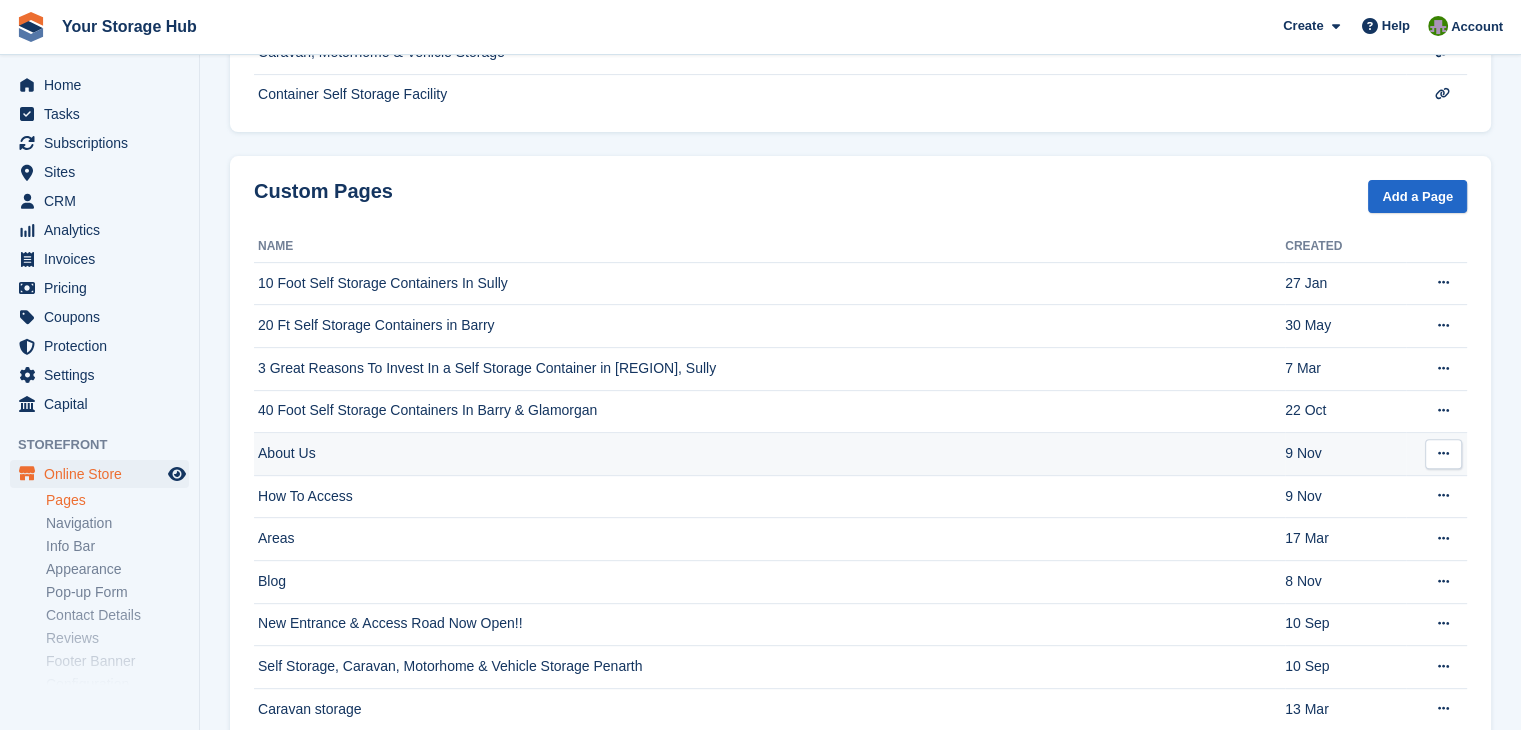 click on "About Us" at bounding box center [769, 454] 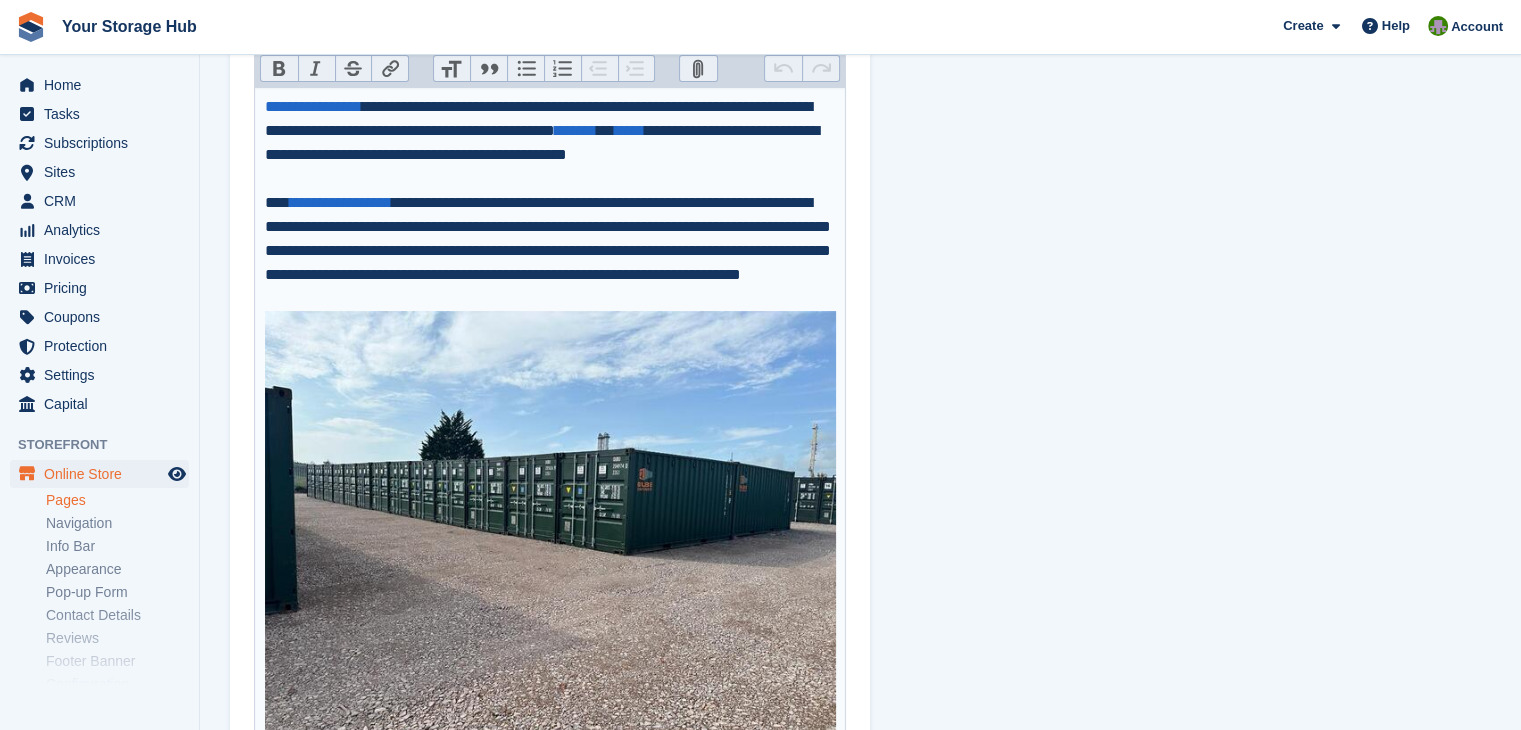 scroll, scrollTop: 0, scrollLeft: 0, axis: both 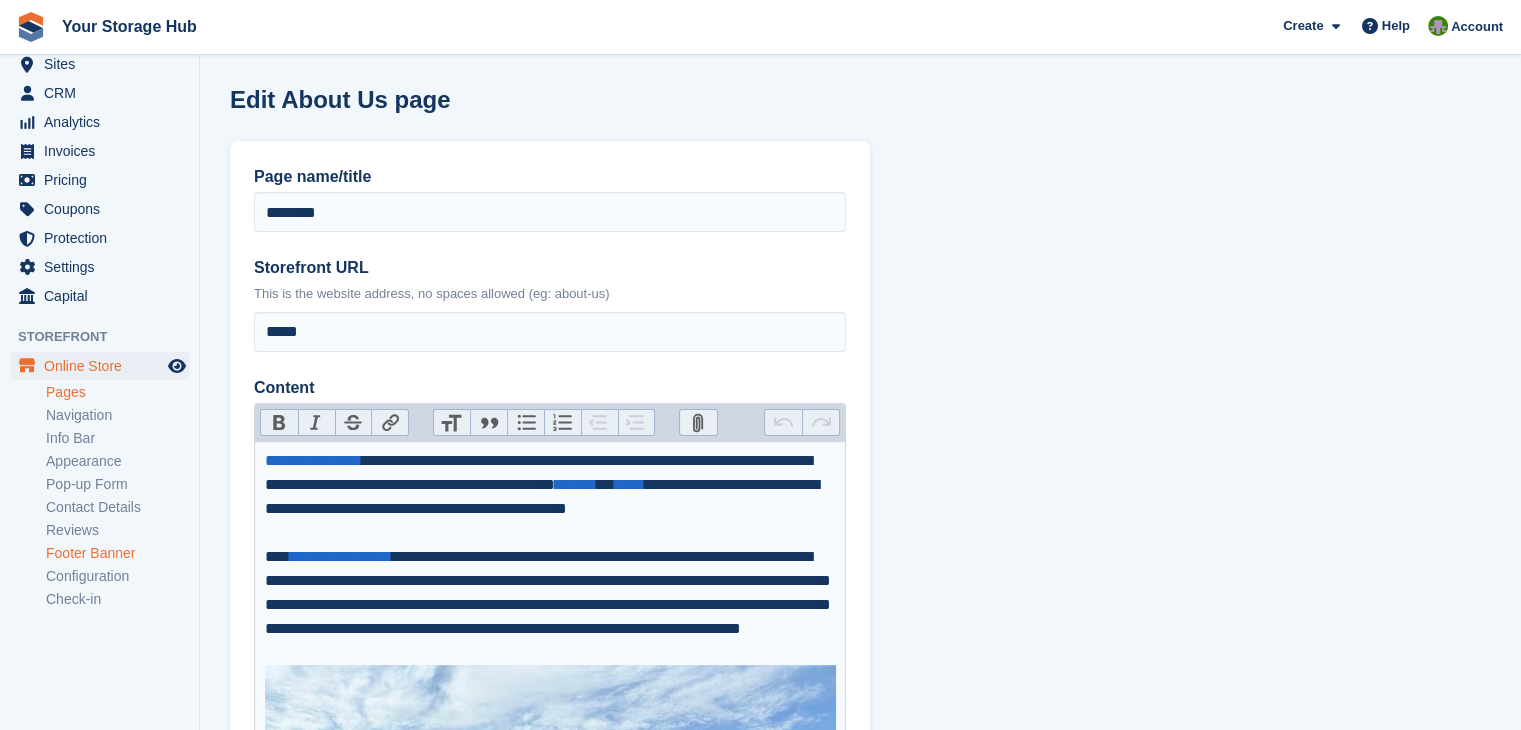 click on "Footer Banner" at bounding box center (117, 553) 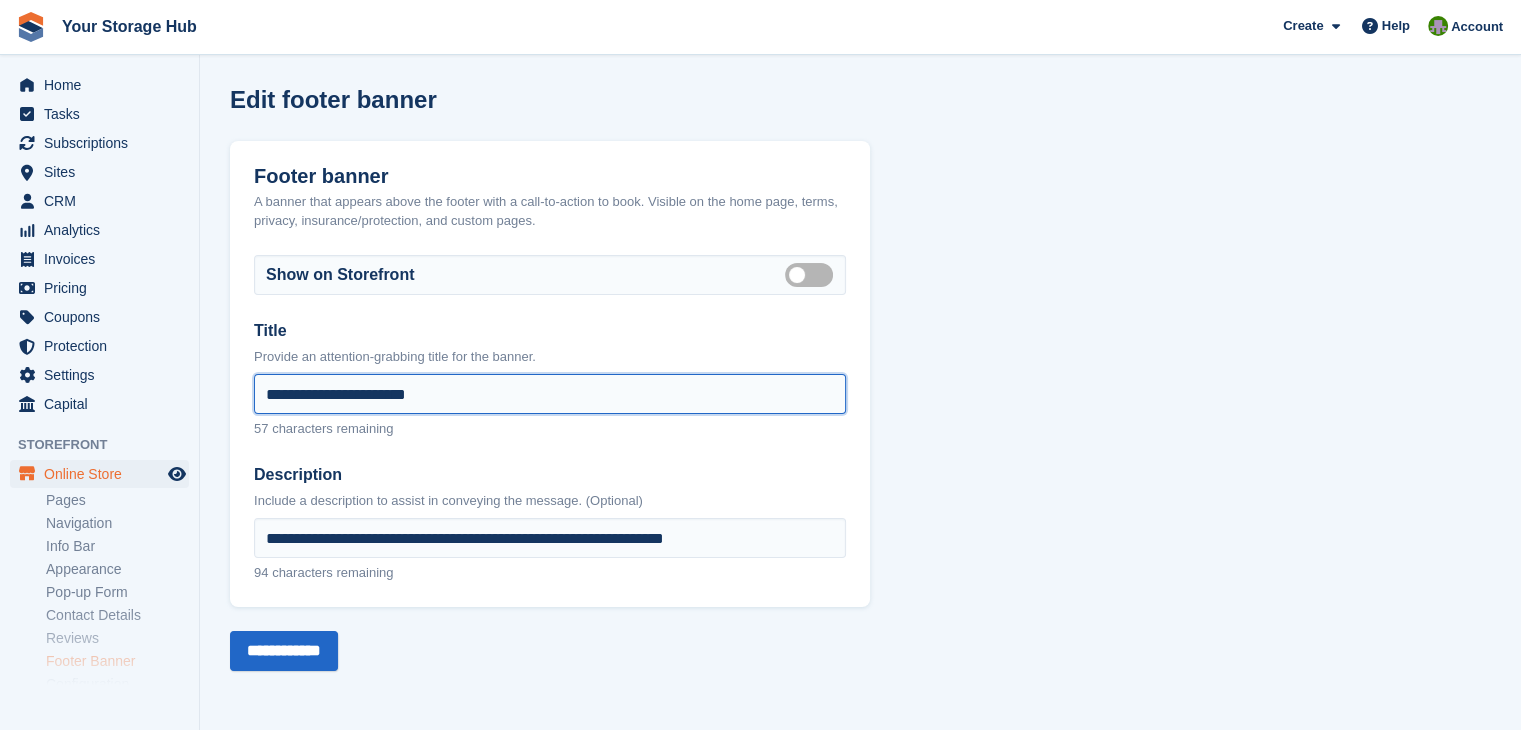 click on "**********" at bounding box center [550, 394] 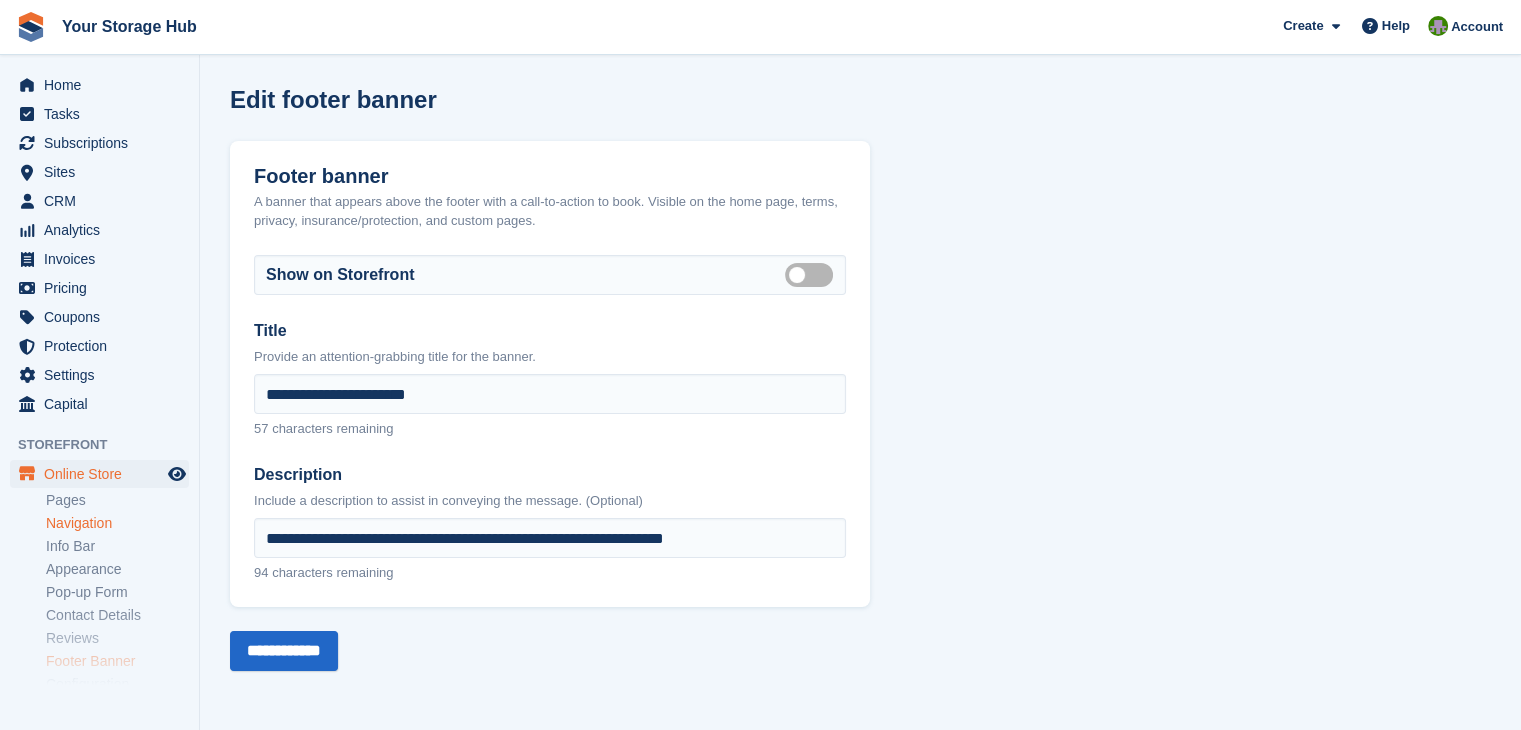 click on "Navigation" at bounding box center [117, 523] 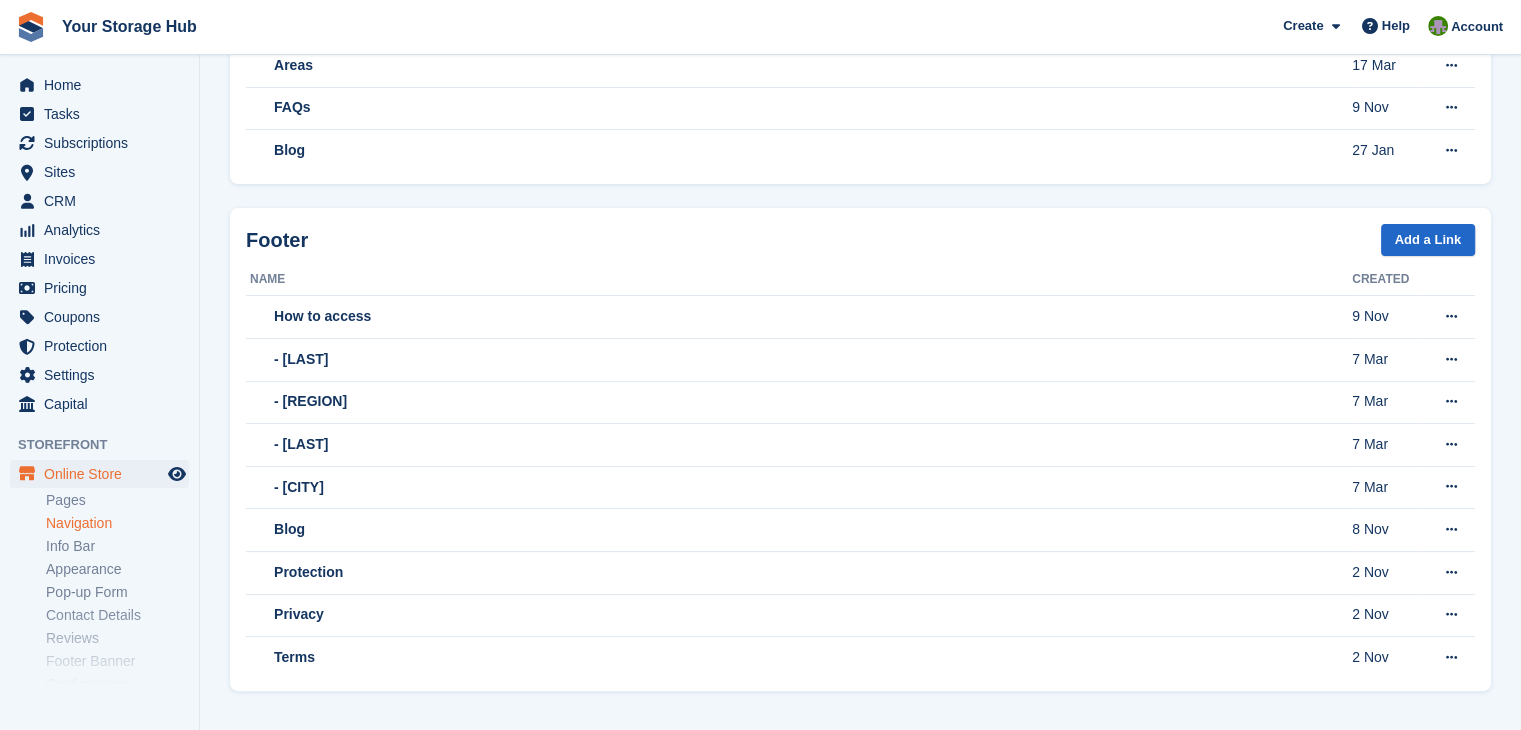 scroll, scrollTop: 0, scrollLeft: 0, axis: both 